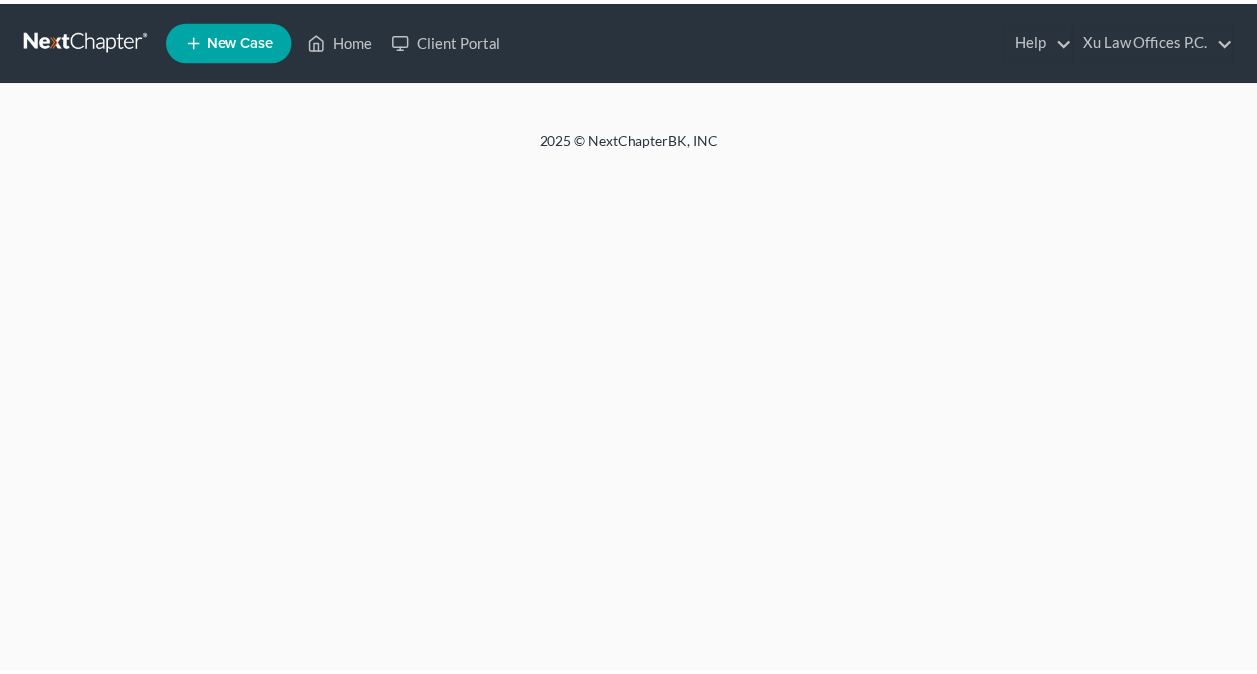 scroll, scrollTop: 0, scrollLeft: 0, axis: both 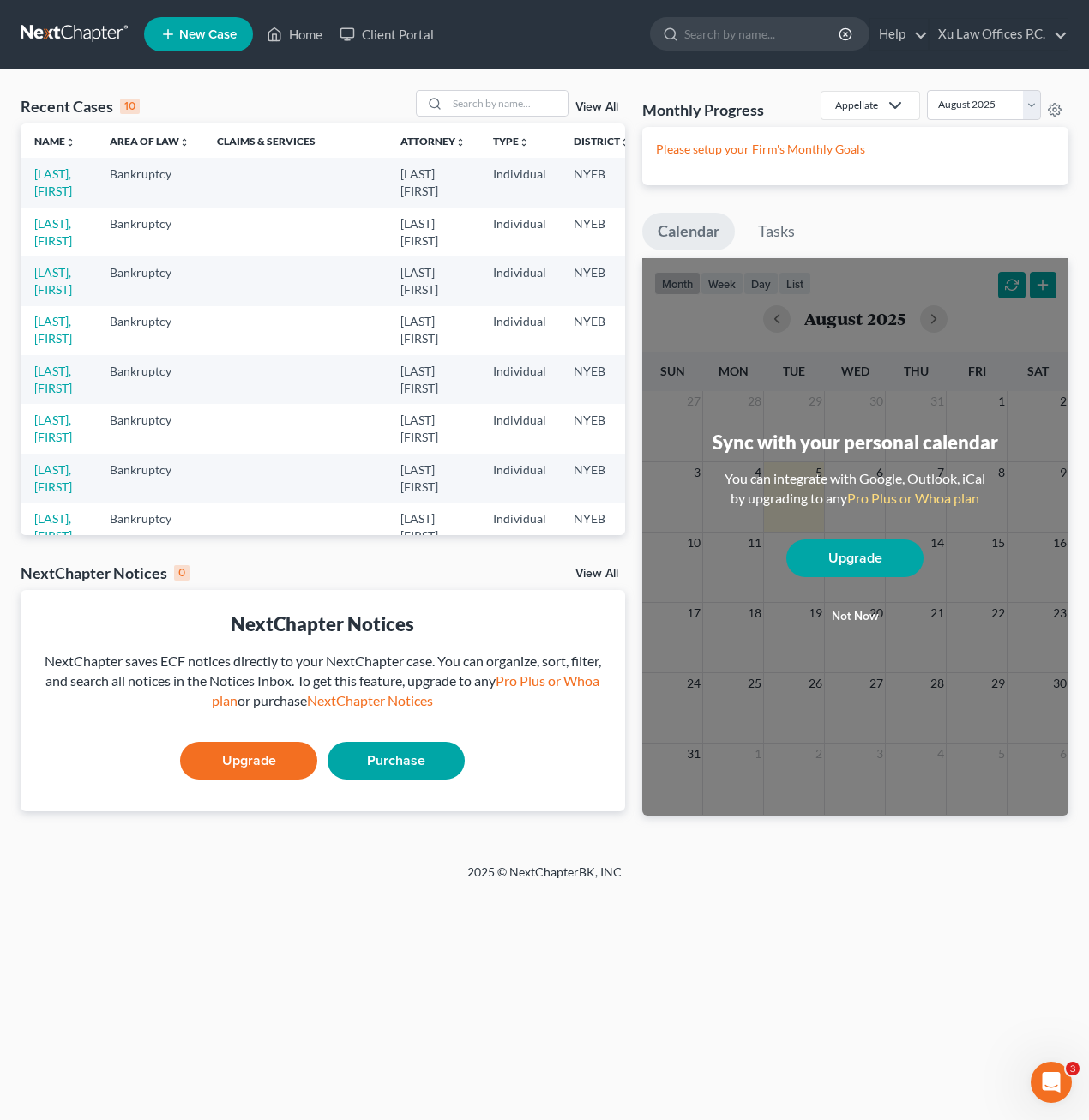 drag, startPoint x: 526, startPoint y: 894, endPoint x: 456, endPoint y: 769, distance: 143.26549 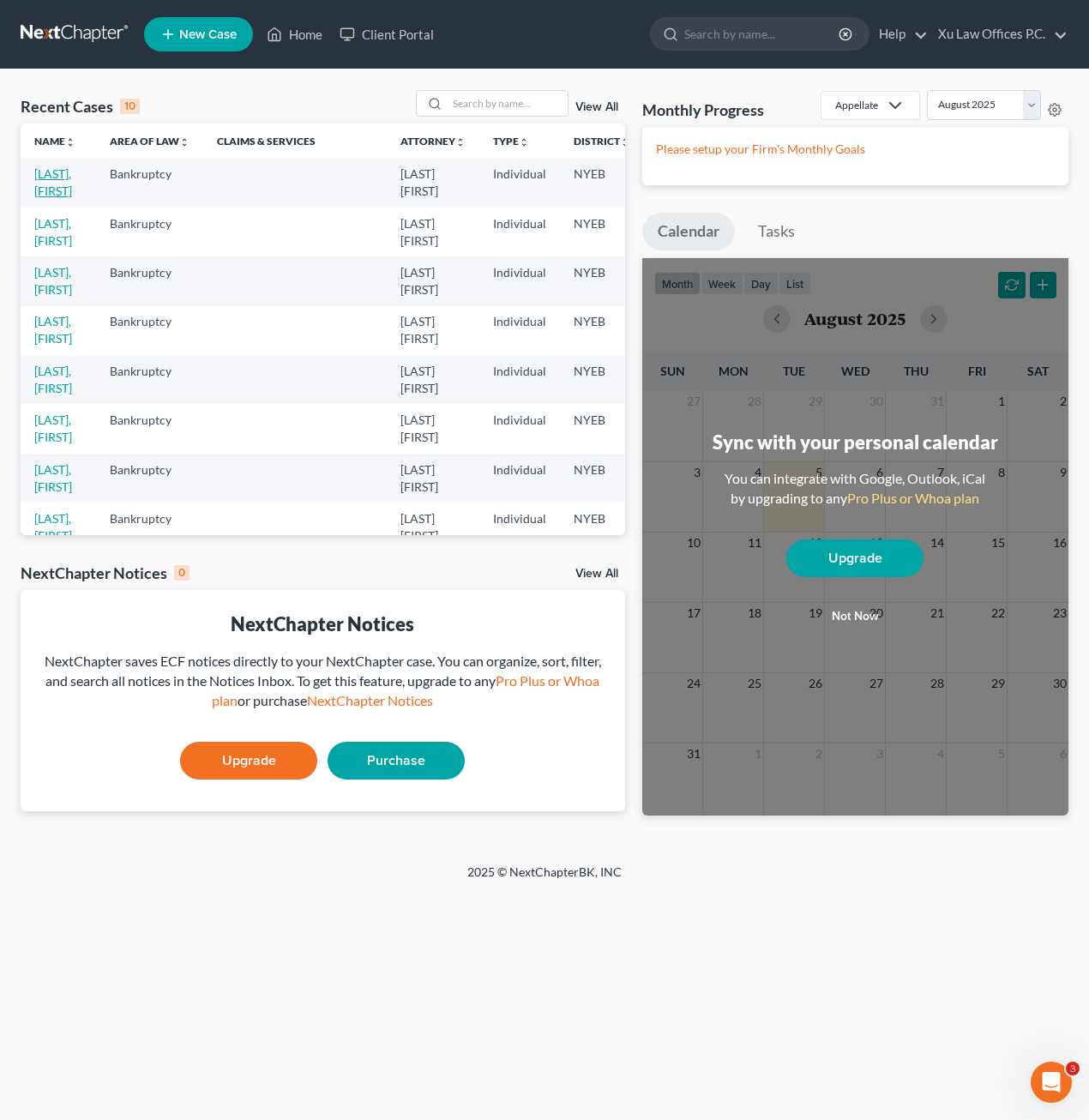 click on "[LAST], [FIRST]" at bounding box center (53, 182) 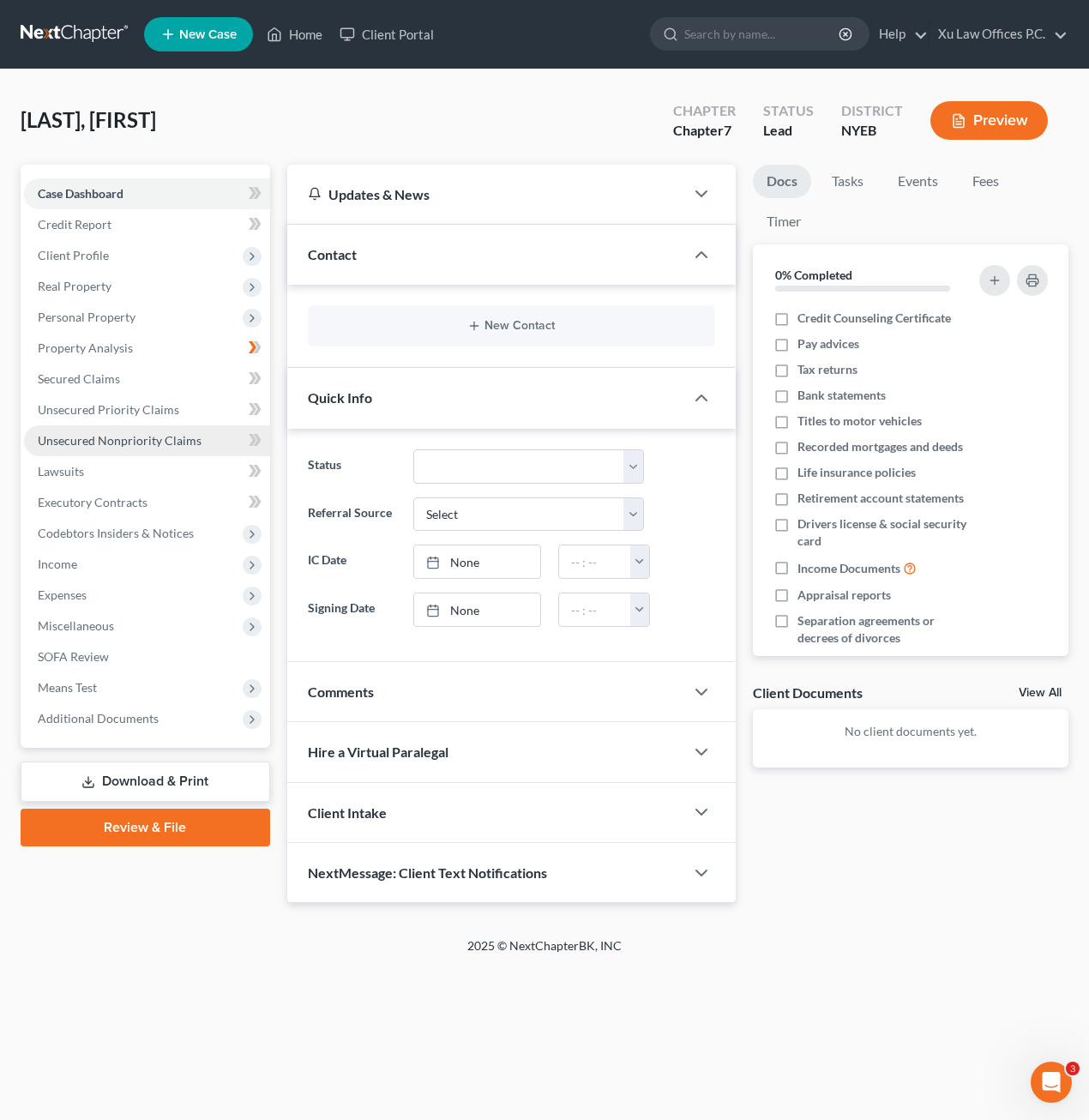 click on "Unsecured Nonpriority Claims" at bounding box center [119, 440] 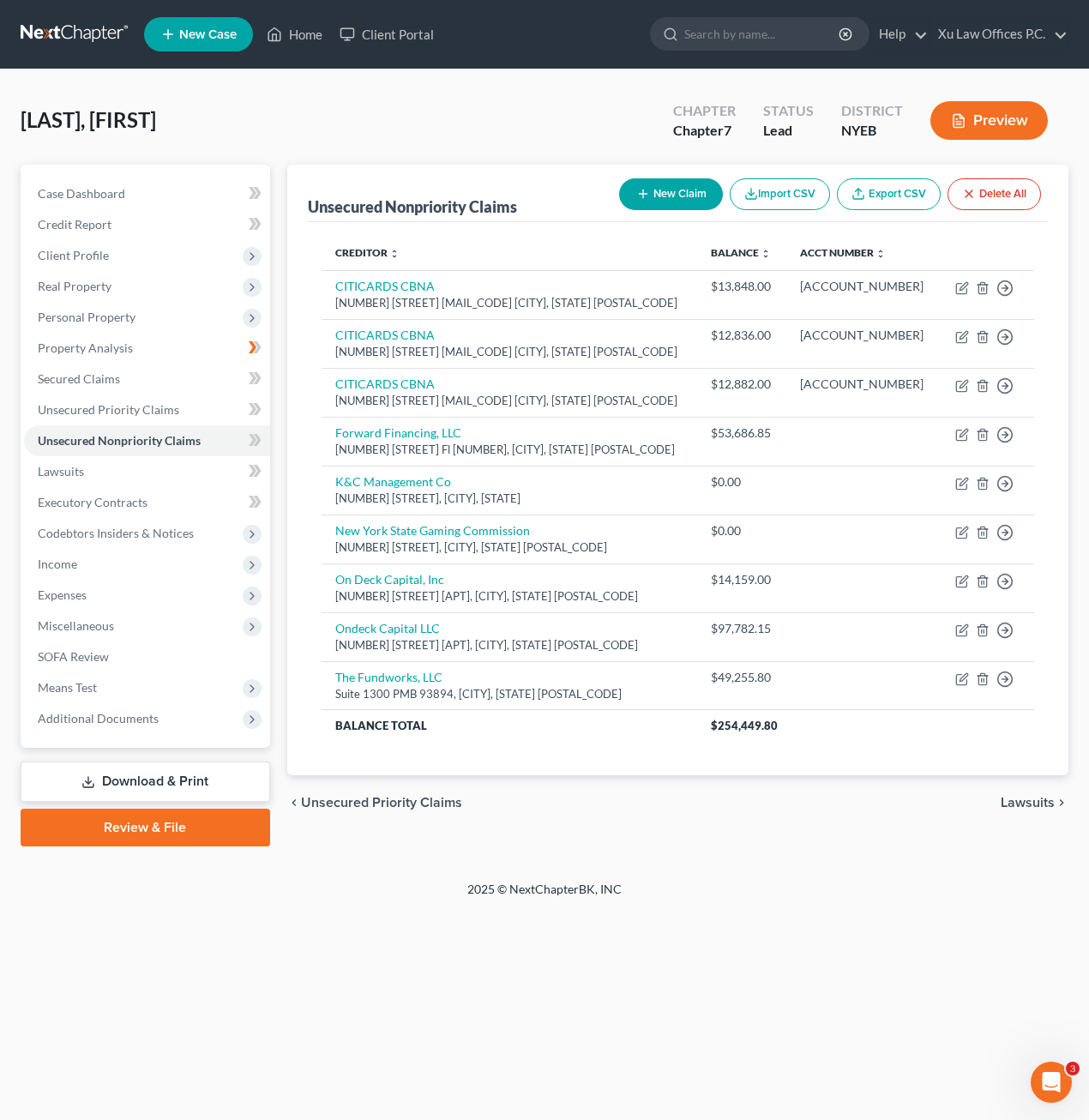 click on "[LAST], [FIRST] Upgraded Chapter Chapter  7 Status Lead District NYEB Preview Petition Navigation
Case Dashboard
Payments
Invoices
Payments
Payments
Credit Report" at bounding box center [544, 475] 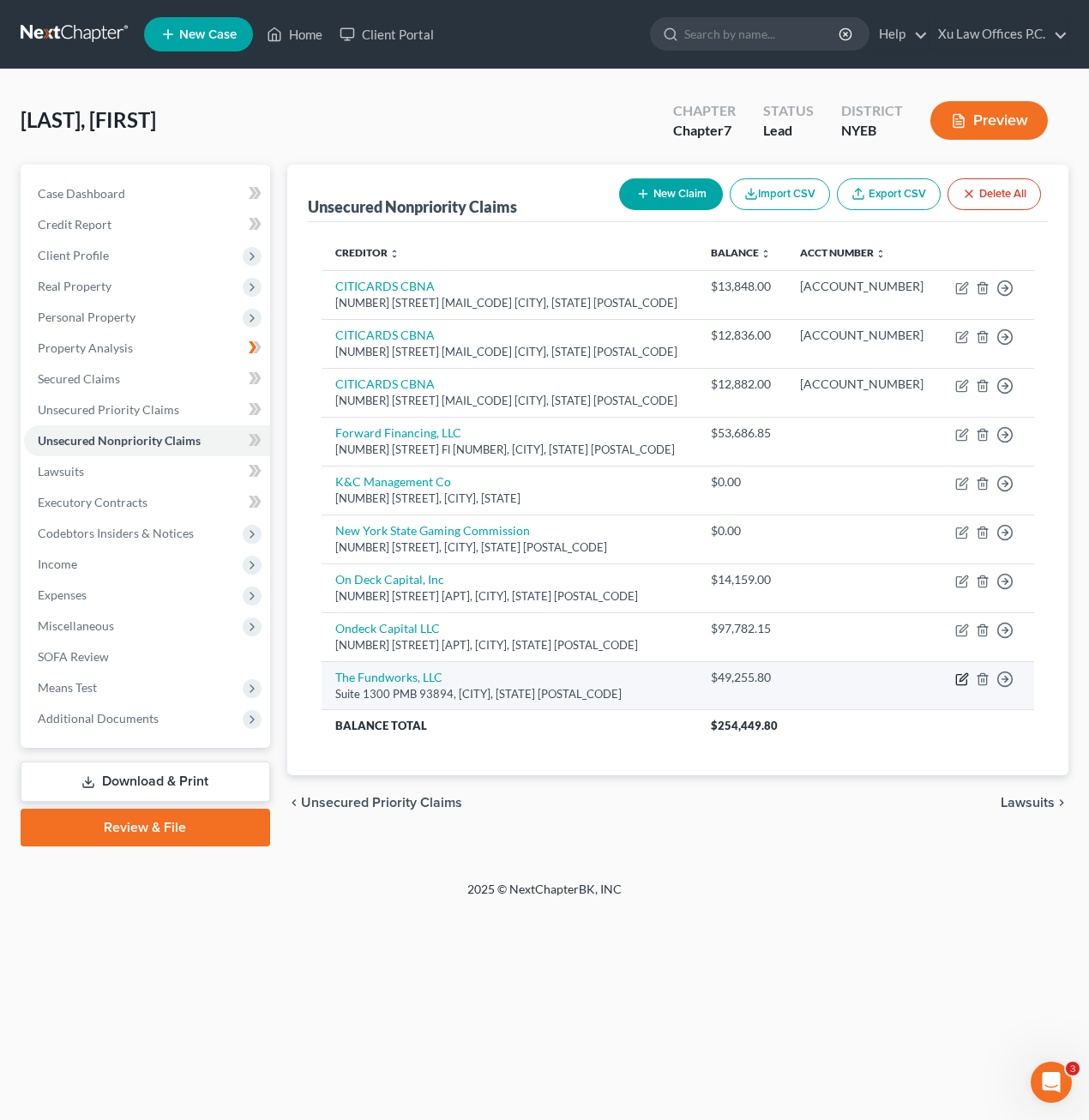click 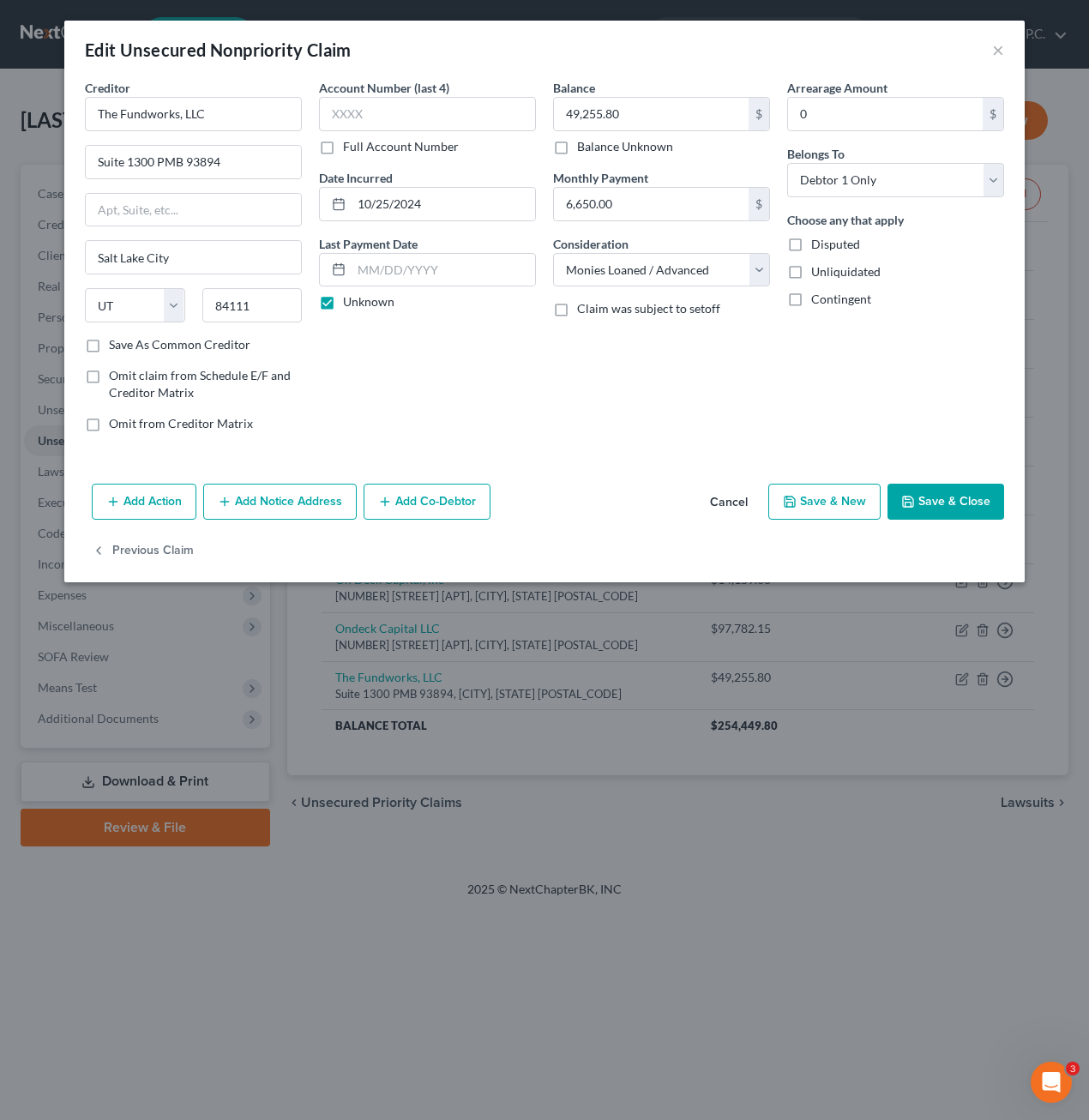 click on "Cancel" at bounding box center [729, 503] 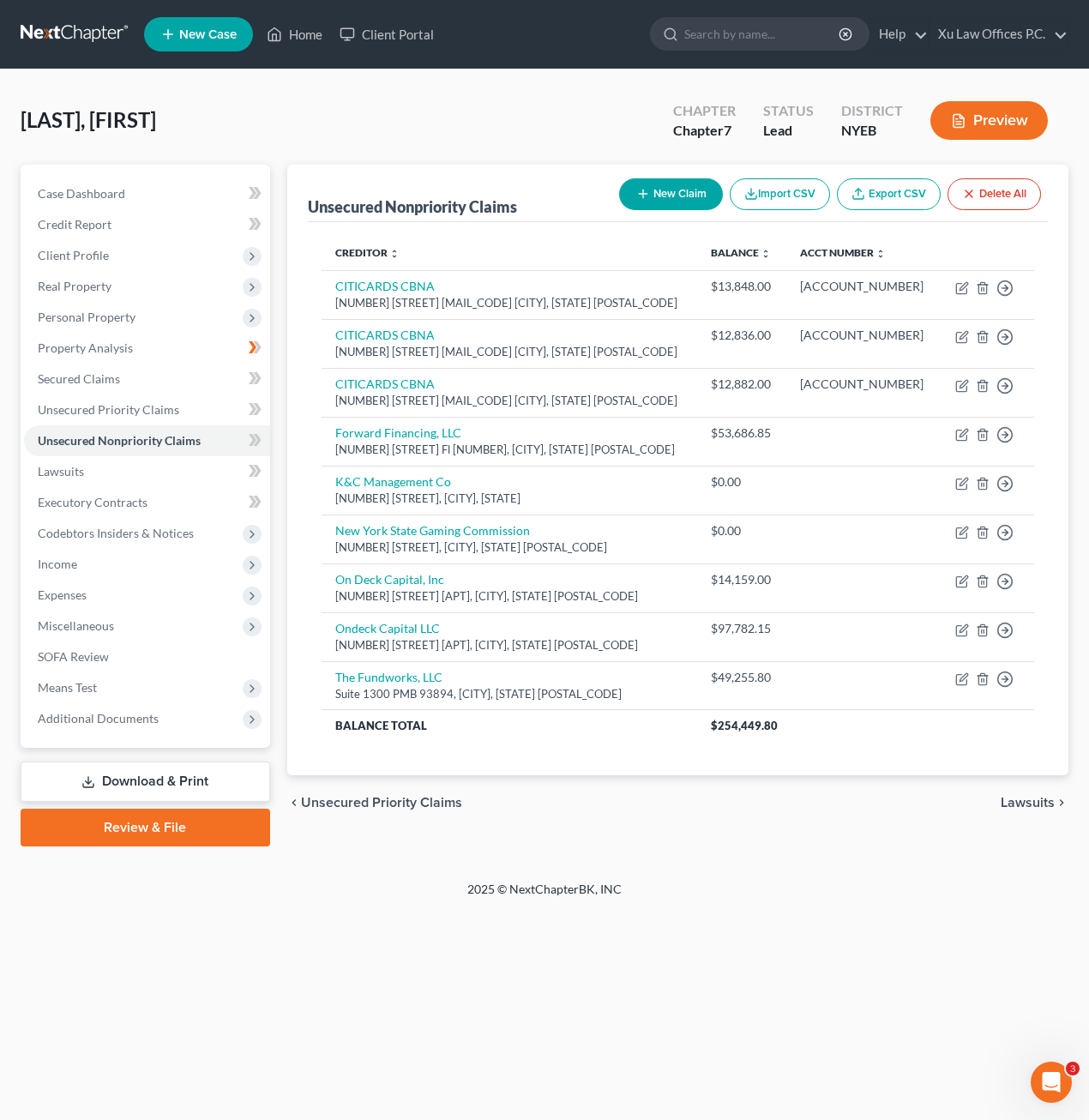 drag, startPoint x: 469, startPoint y: 1043, endPoint x: 518, endPoint y: 1021, distance: 53.712196 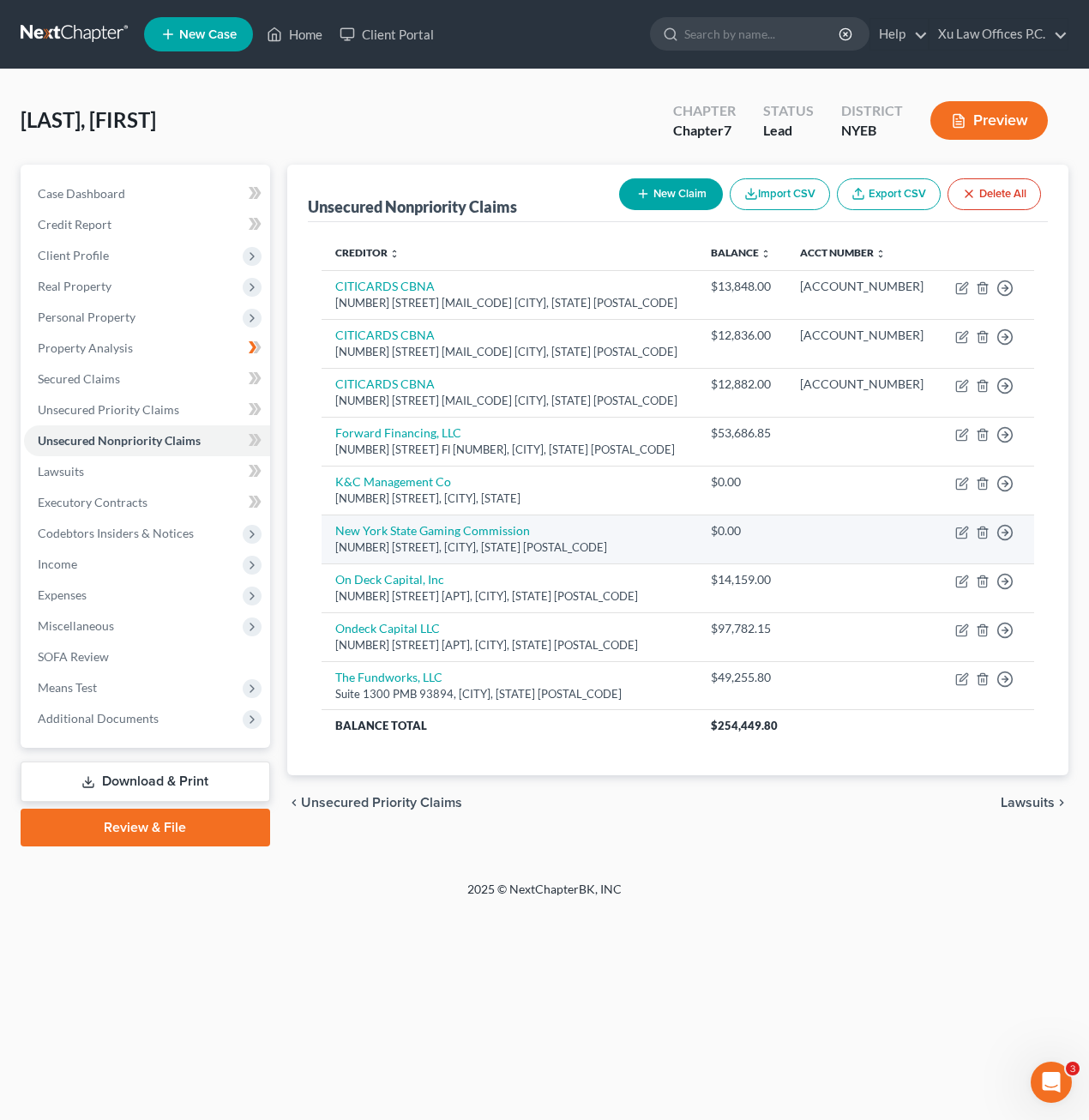 click on "[COMPANY_NAME] [NUMBER] [STREET], [CITY], [STATE] [POSTAL_CODE]" at bounding box center (509, 539) 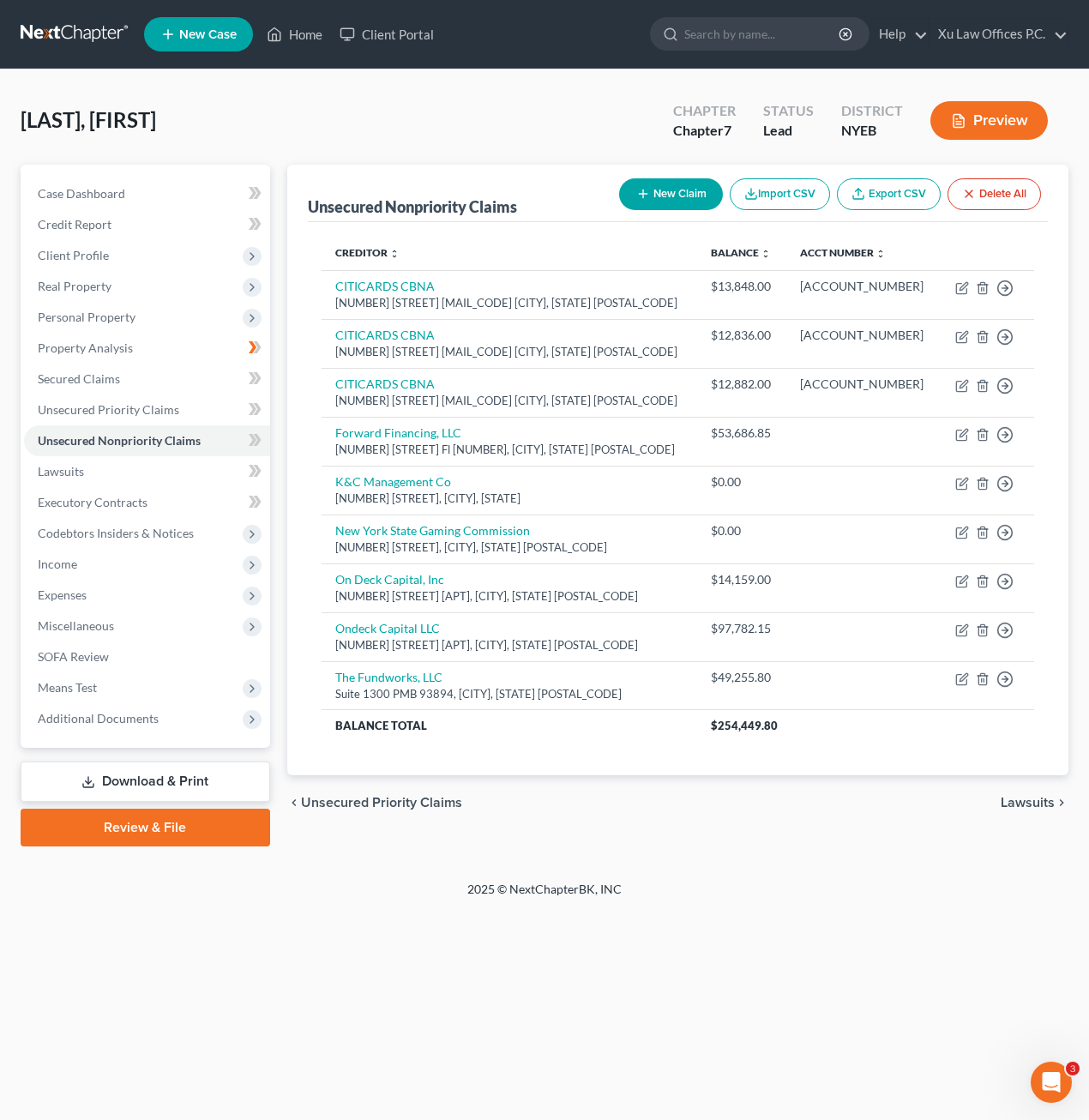 click on "chevron_left
Unsecured Priority Claims
Lawsuits
chevron_right" at bounding box center [678, 803] 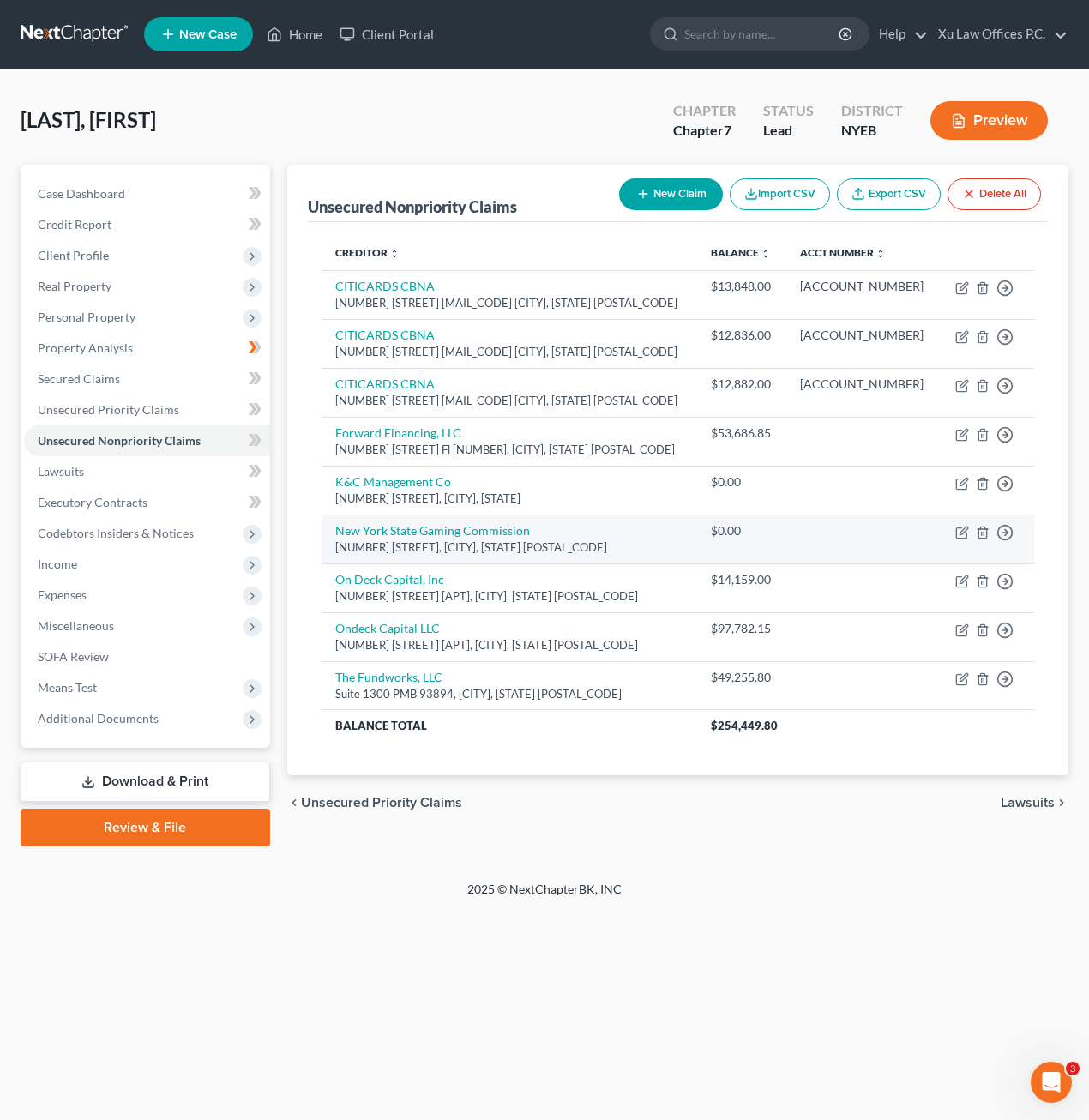 click on "[NUMBER] [STREET], [CITY], [STATE] [POSTAL_CODE]" at bounding box center [509, 547] 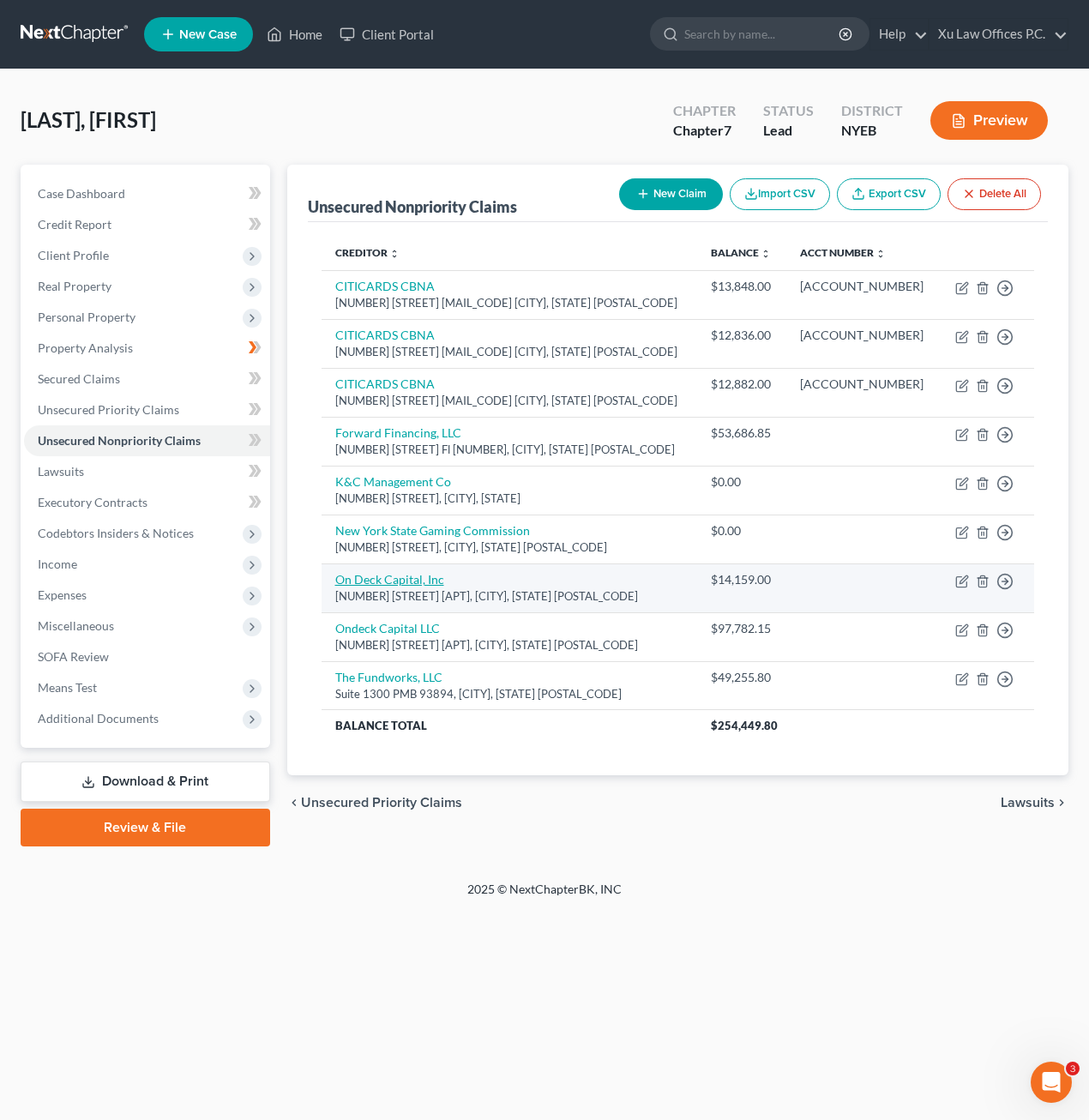 click on "On Deck Capital, Inc" at bounding box center (389, 579) 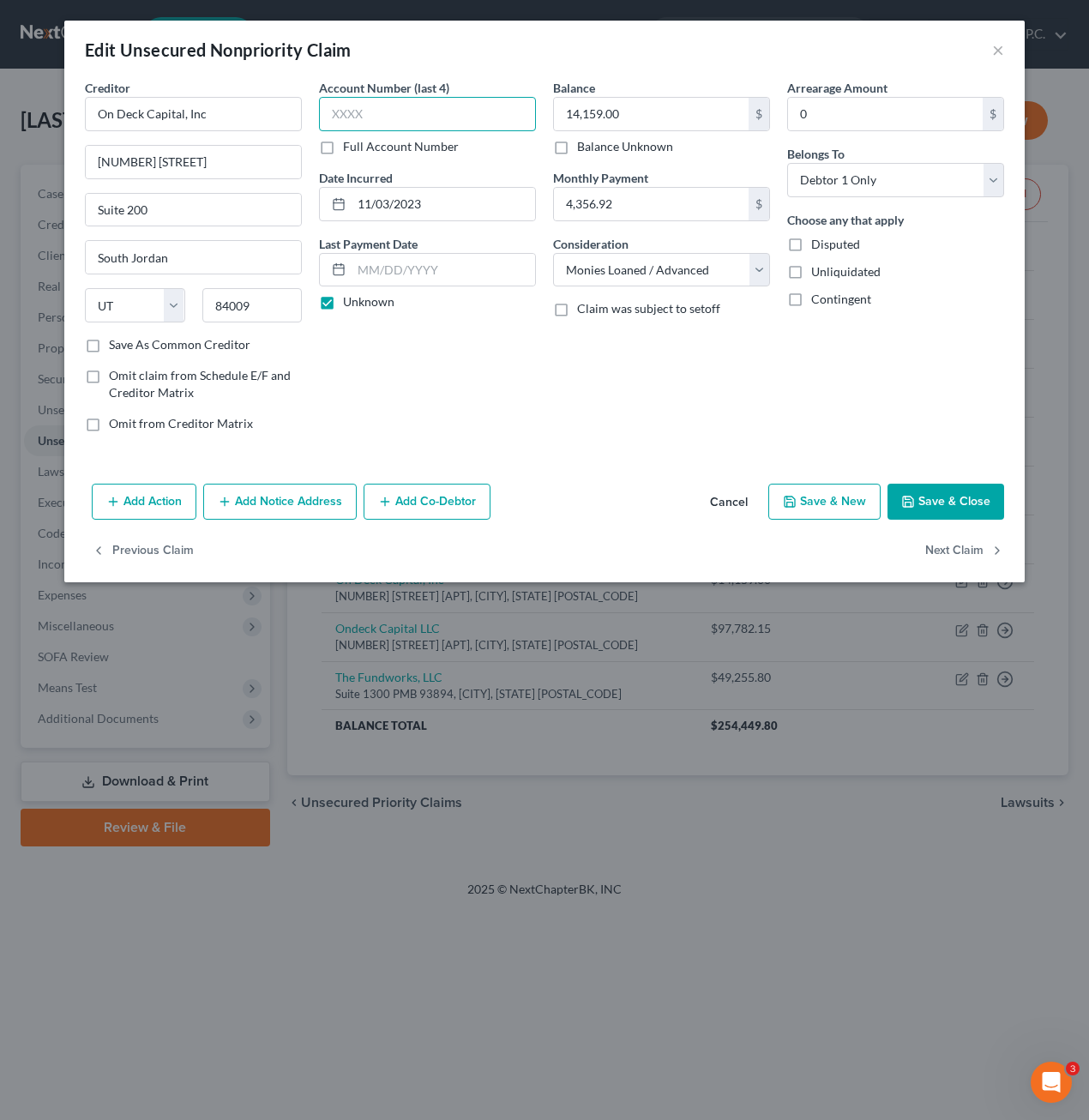 click at bounding box center (427, 114) 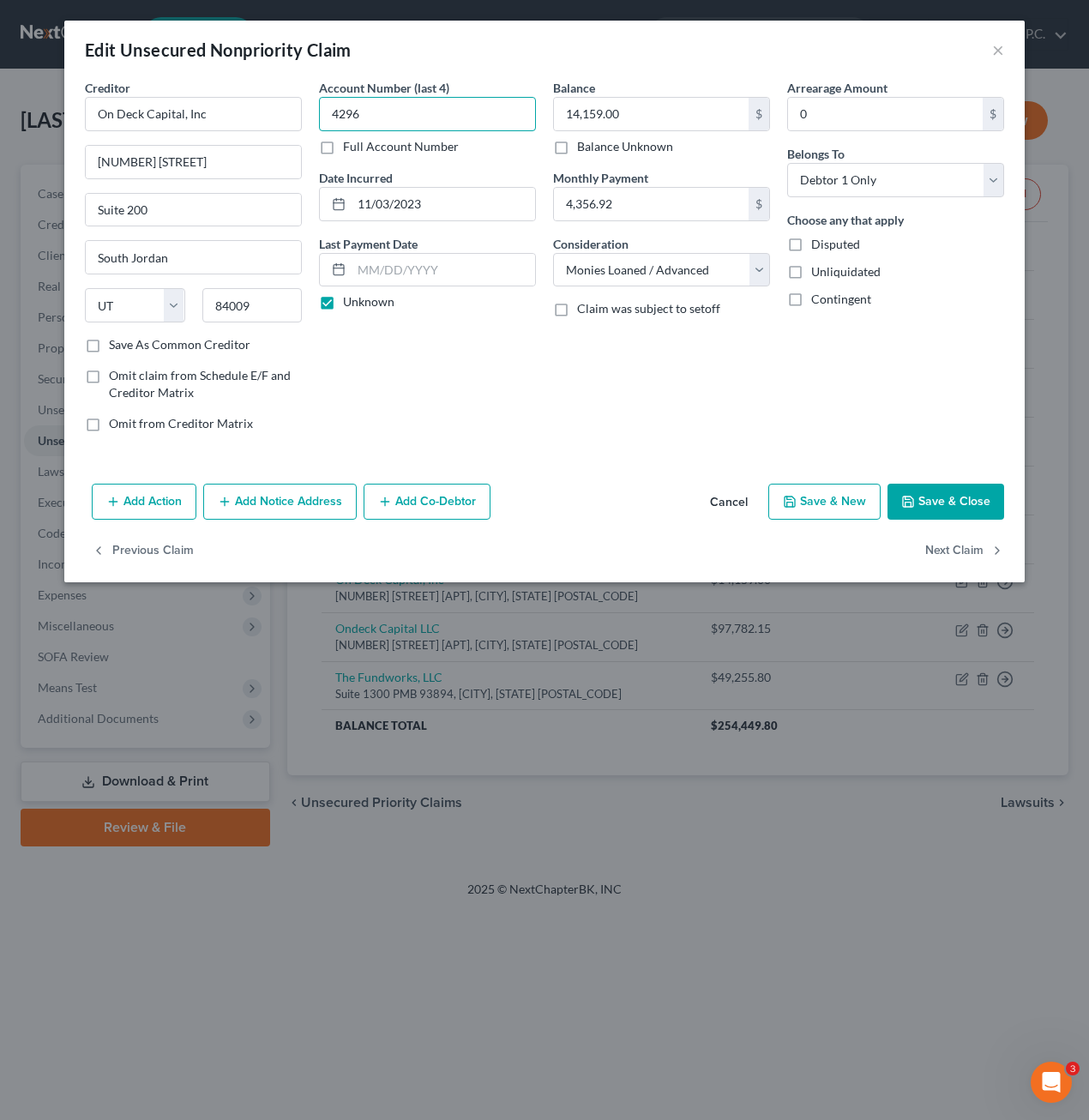 type on "4296" 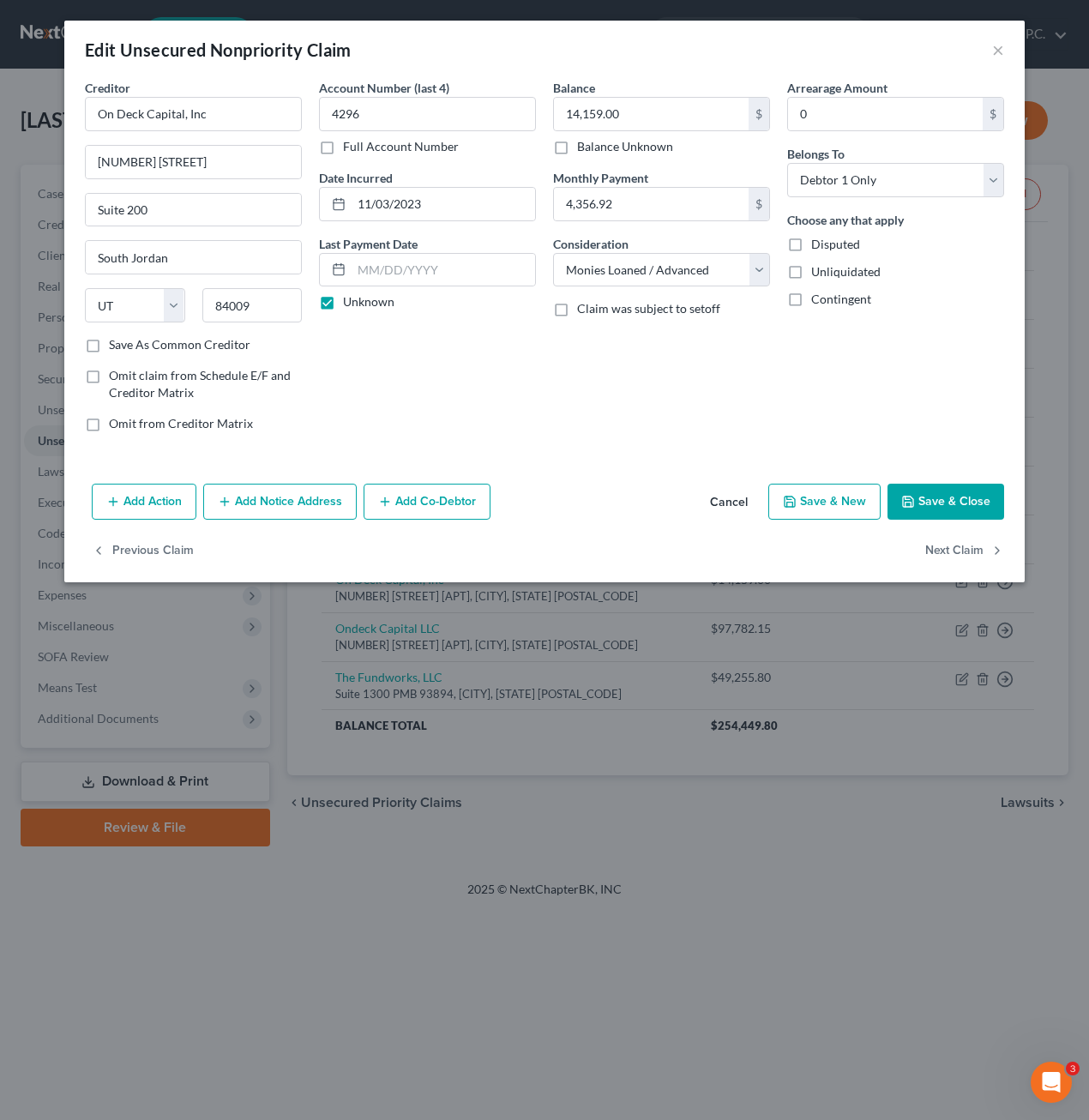 drag, startPoint x: 566, startPoint y: 378, endPoint x: 573, endPoint y: 370, distance: 10.630146 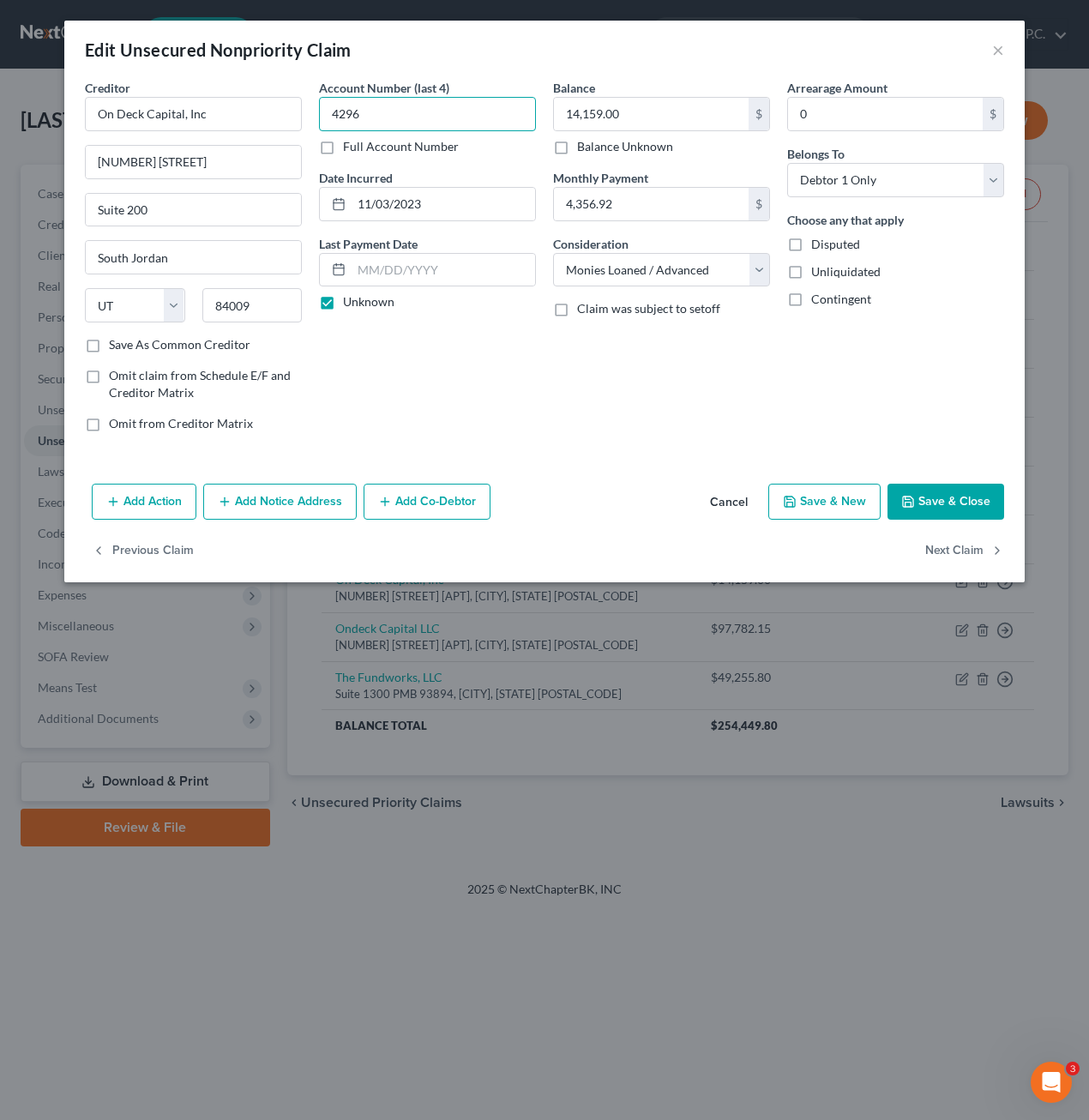 drag, startPoint x: 377, startPoint y: 124, endPoint x: 328, endPoint y: 123, distance: 49.010203 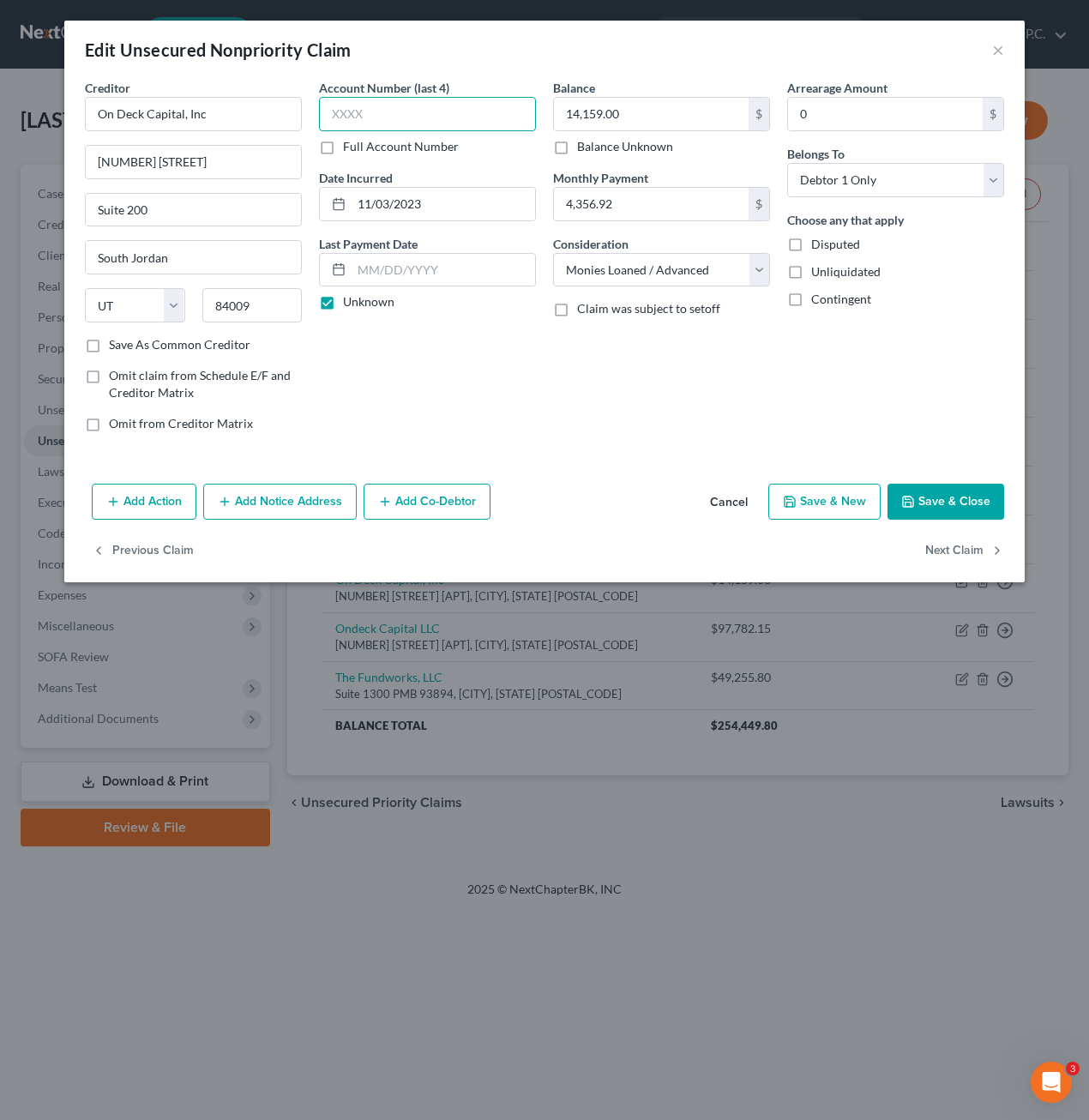 type 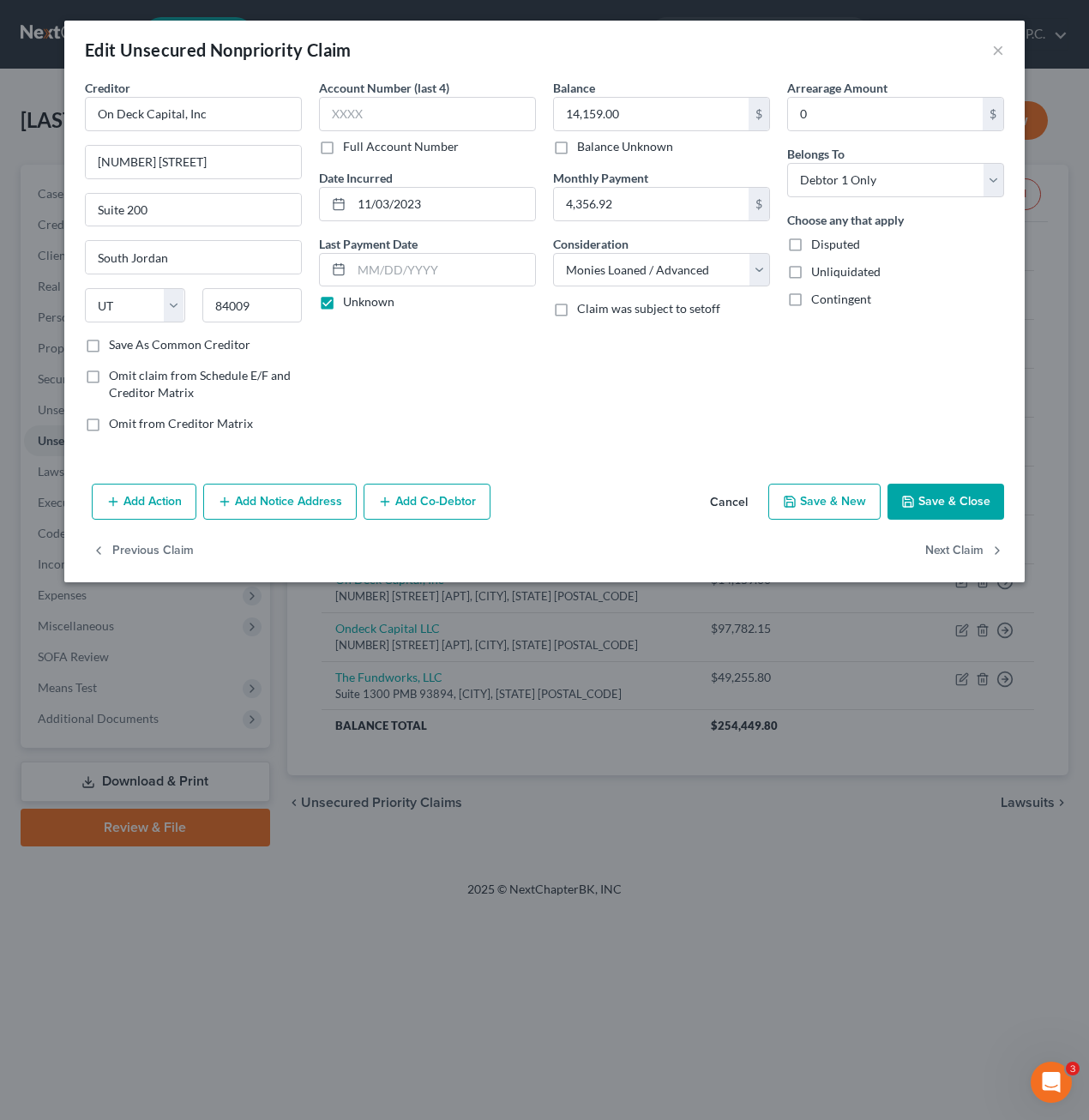 click on "Cancel" at bounding box center [729, 503] 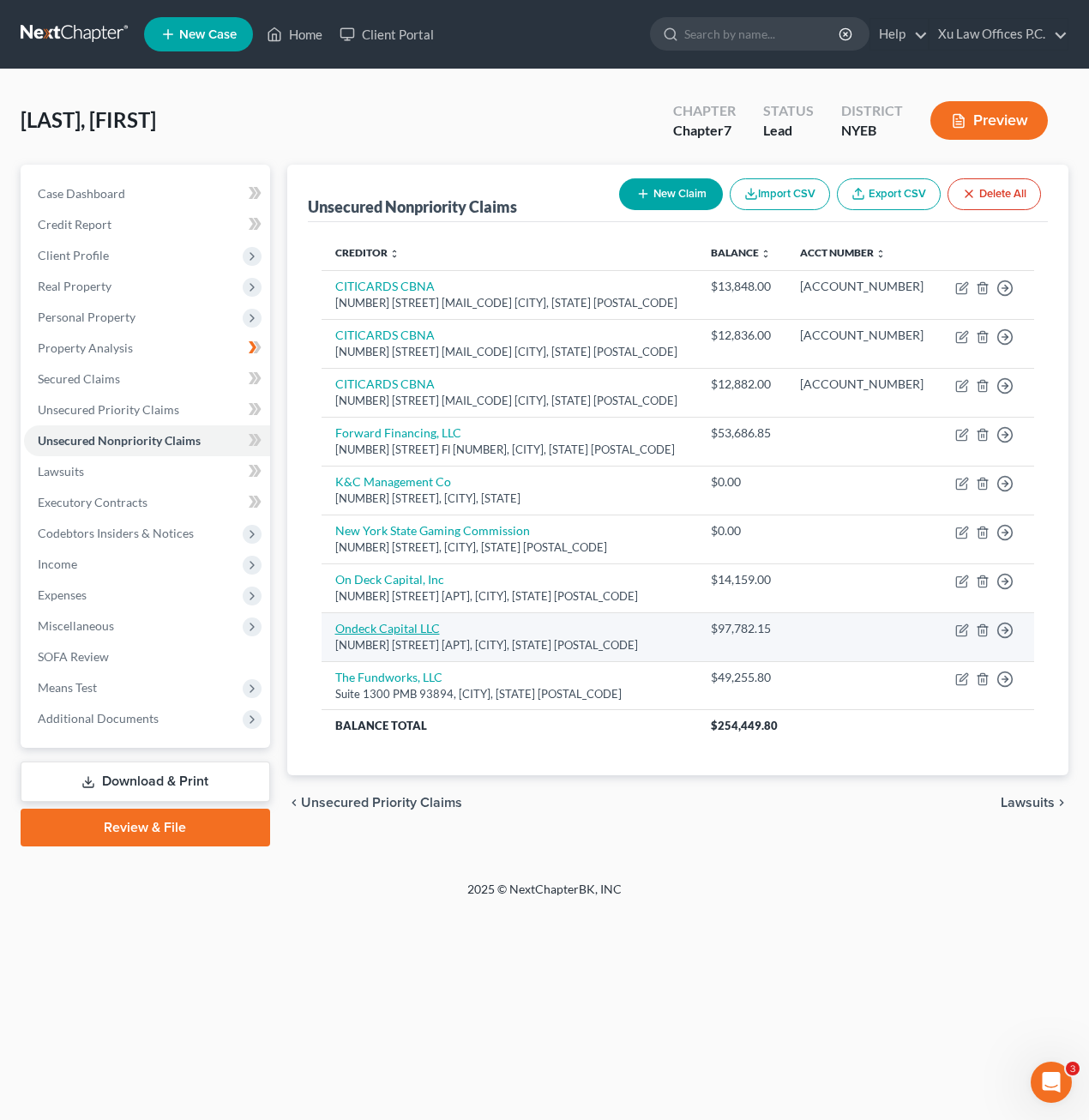 click on "Ondeck Capital LLC" at bounding box center (388, 628) 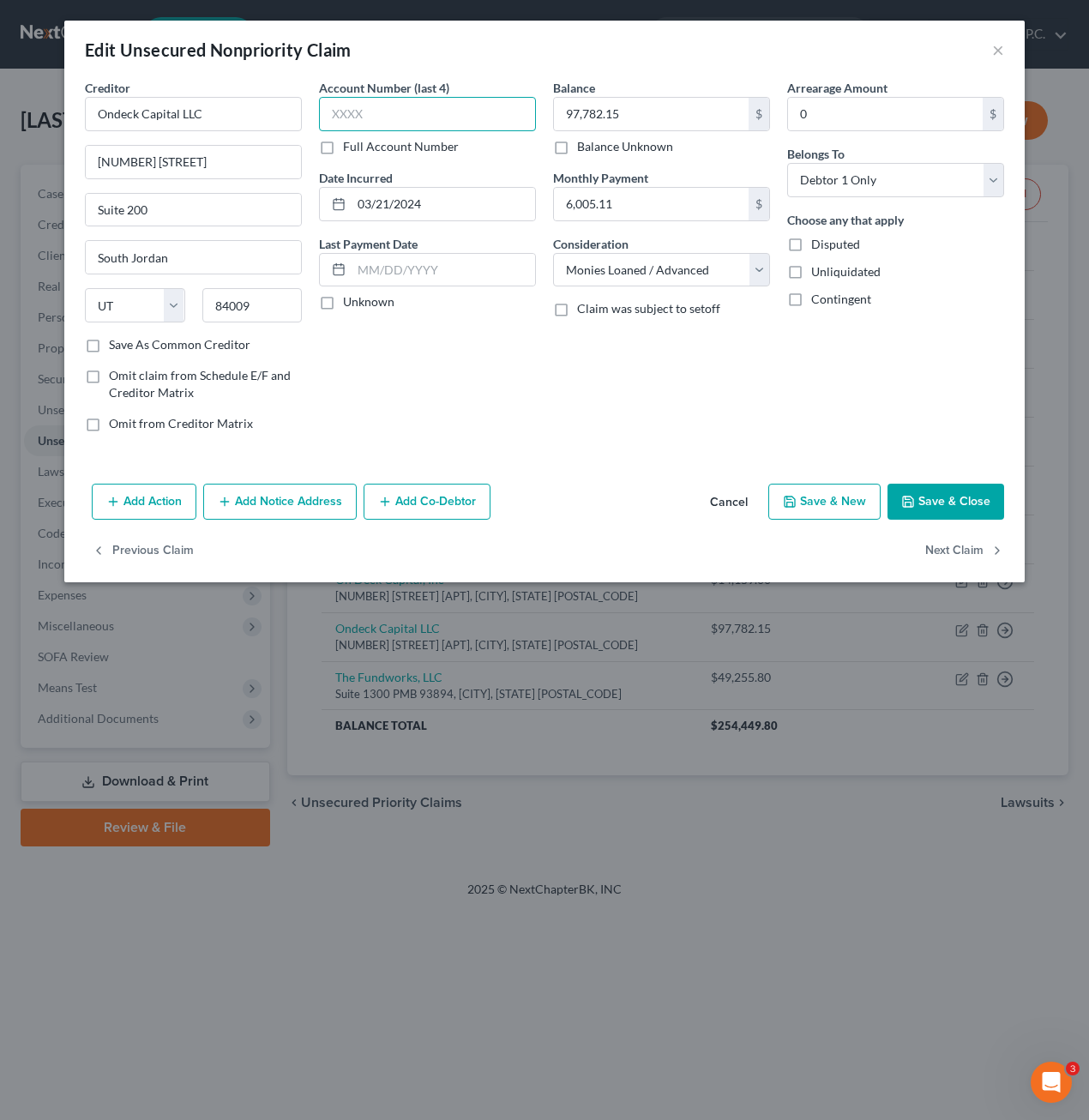 click at bounding box center [427, 114] 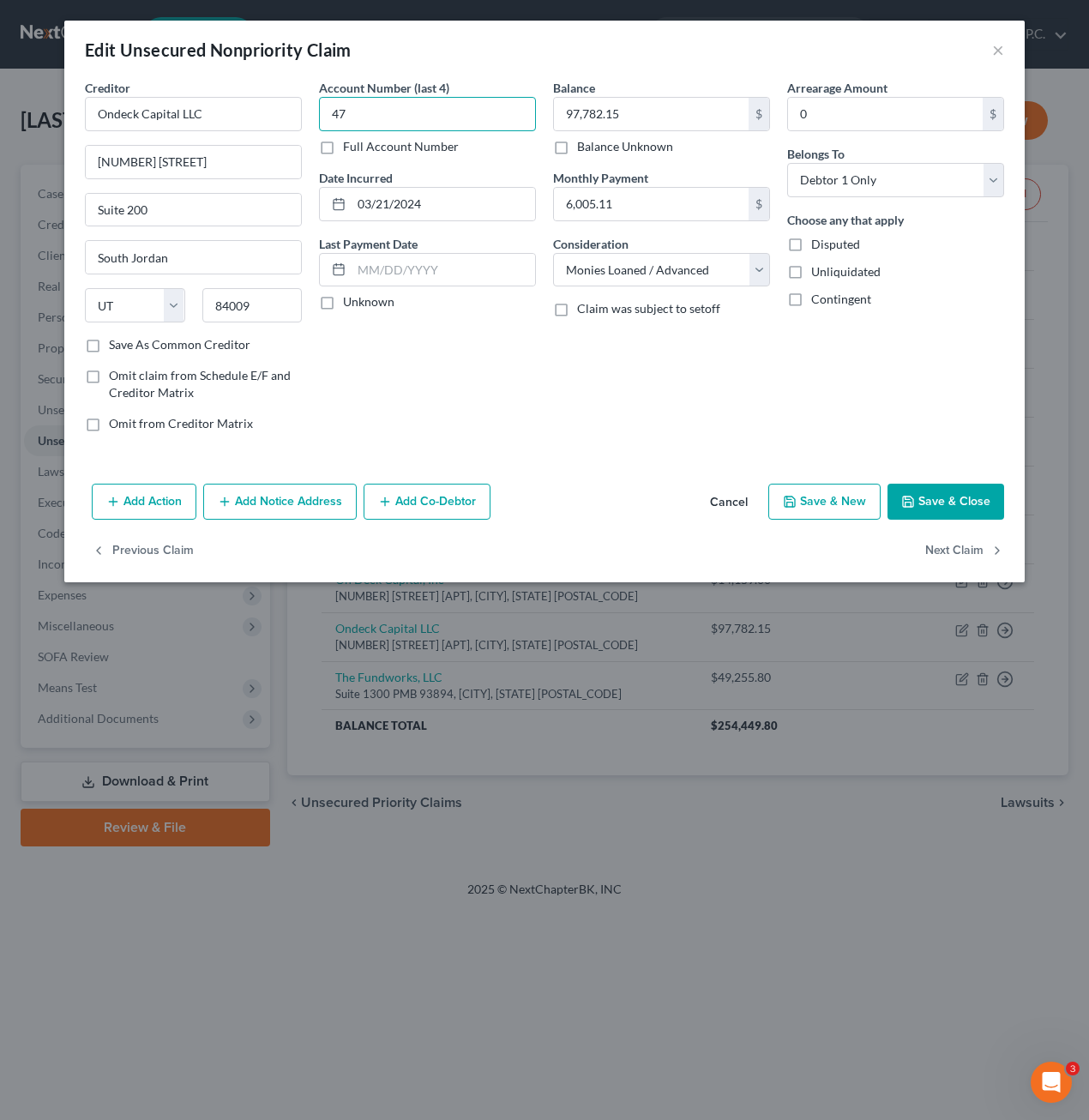 type on "4" 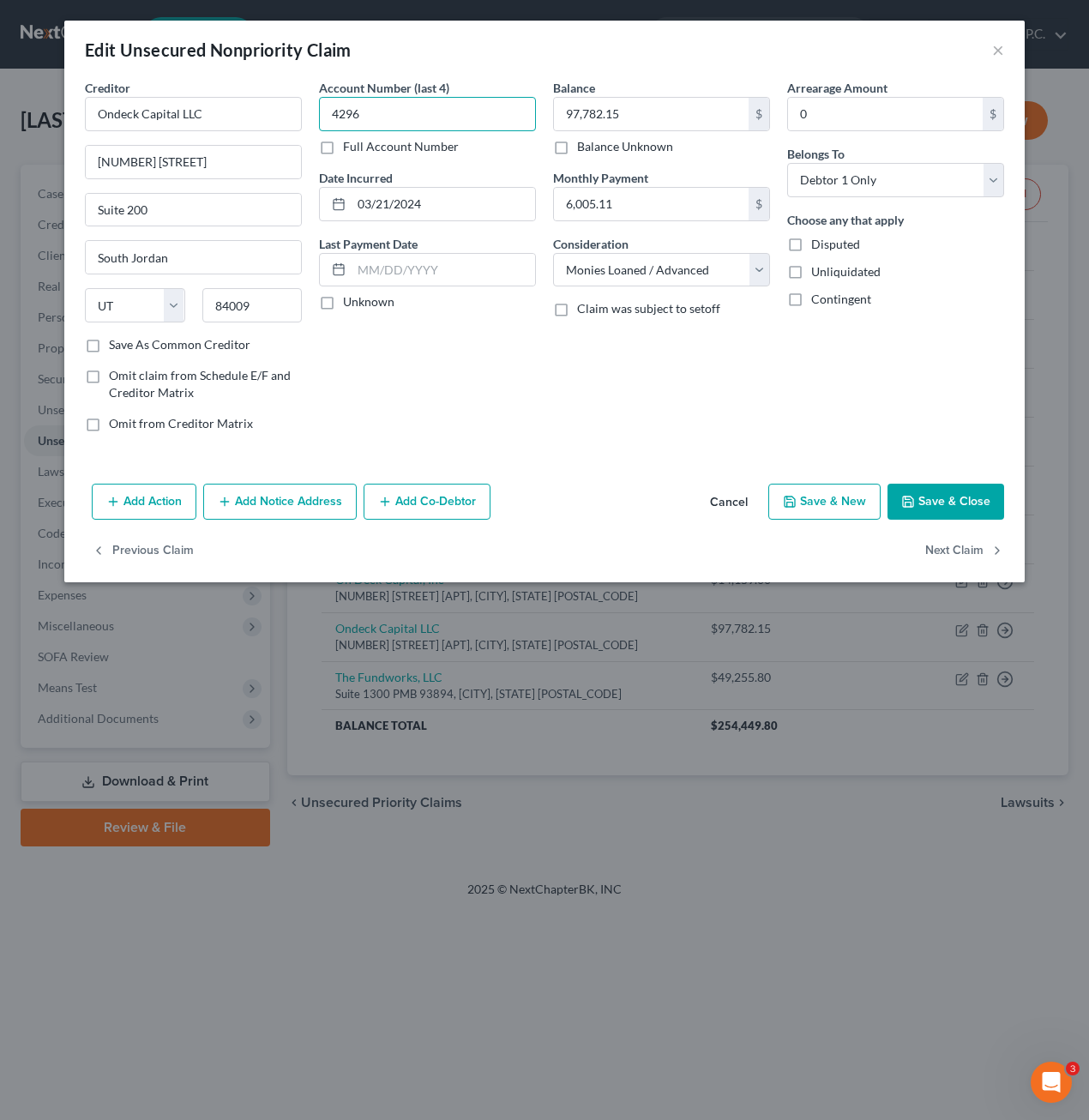 type on "4296" 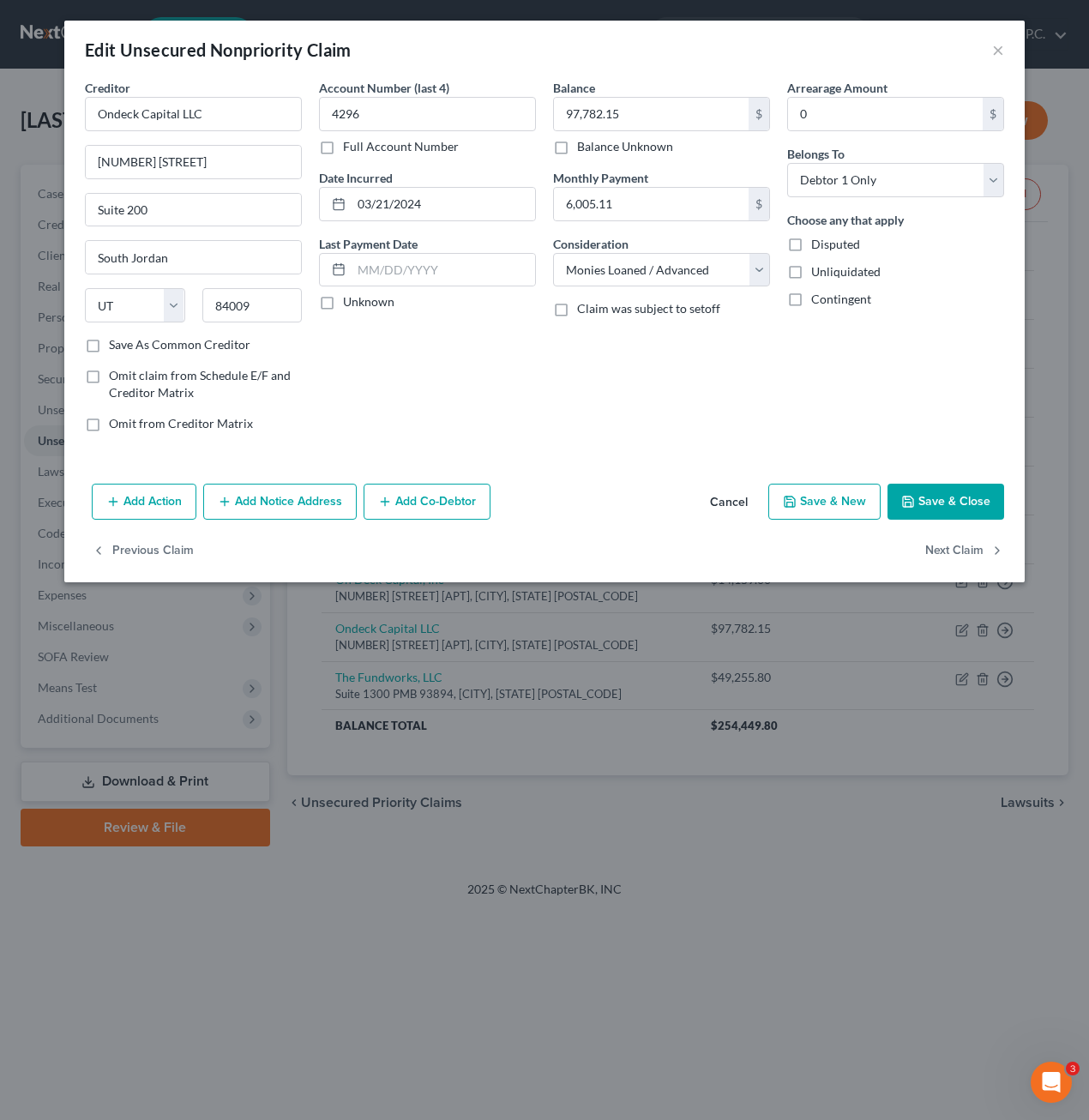 click on "Save & Close" at bounding box center (946, 502) 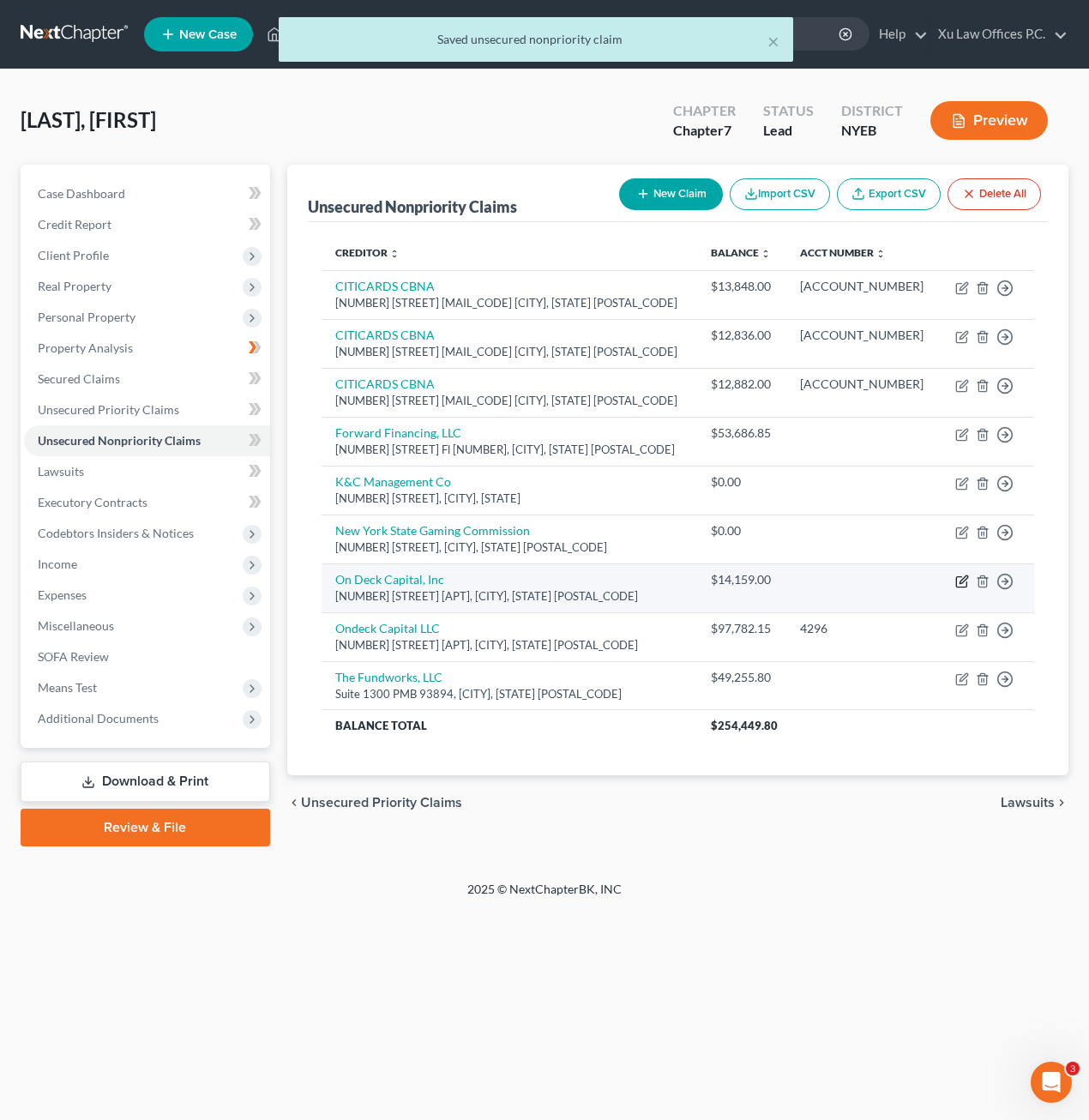 click 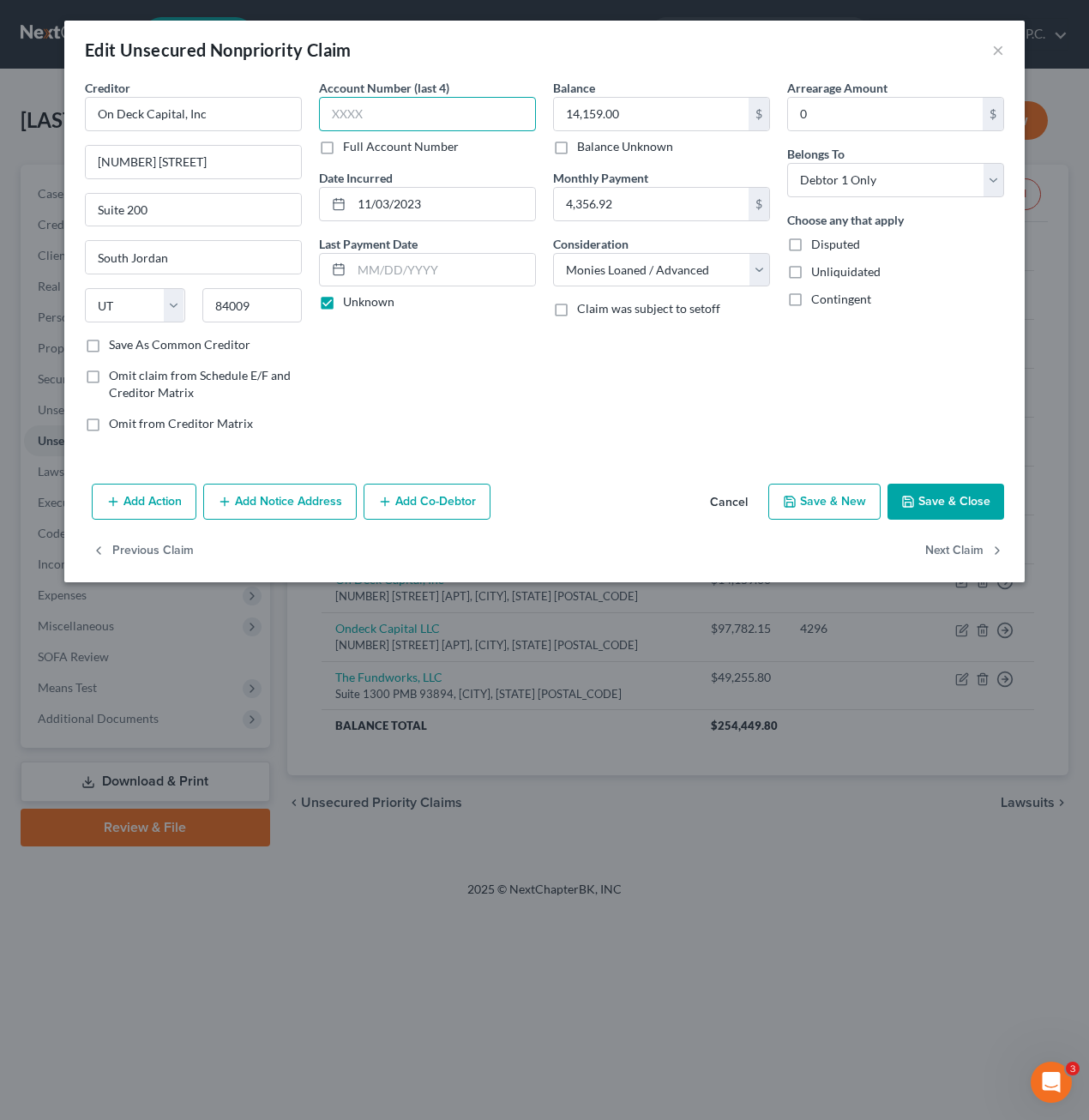 click at bounding box center (427, 114) 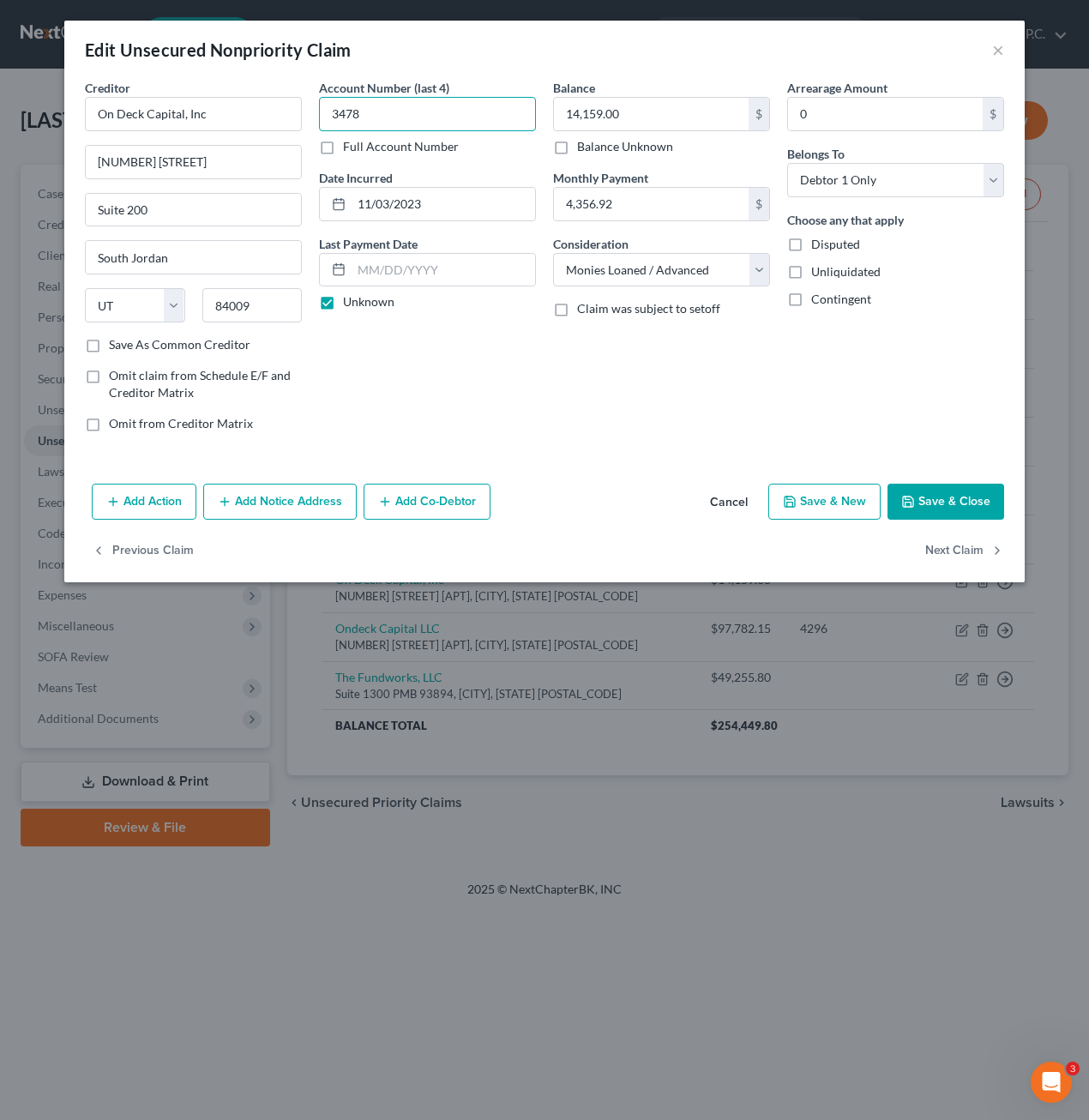 type on "3478" 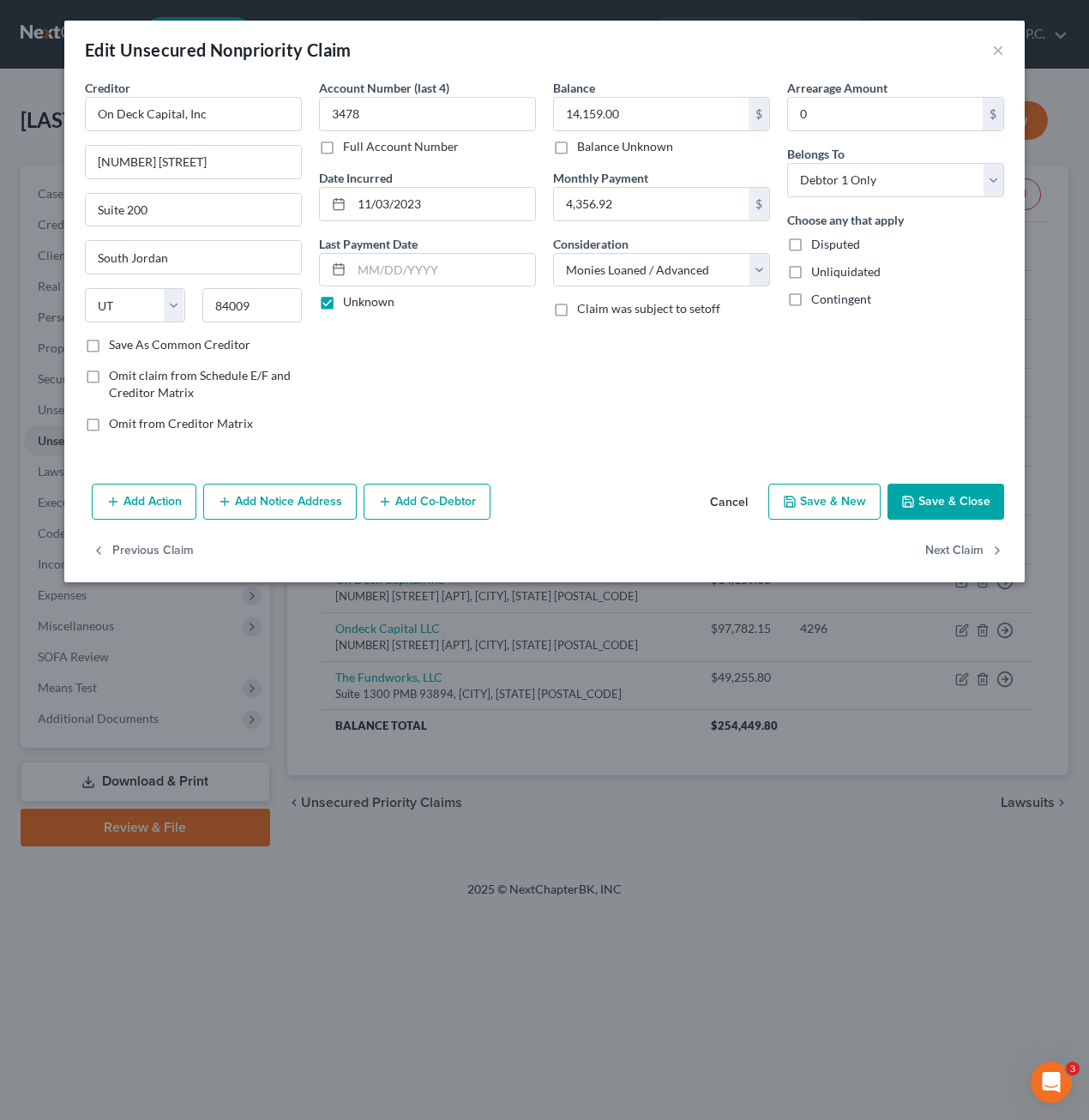 click on "Save & Close" at bounding box center [946, 502] 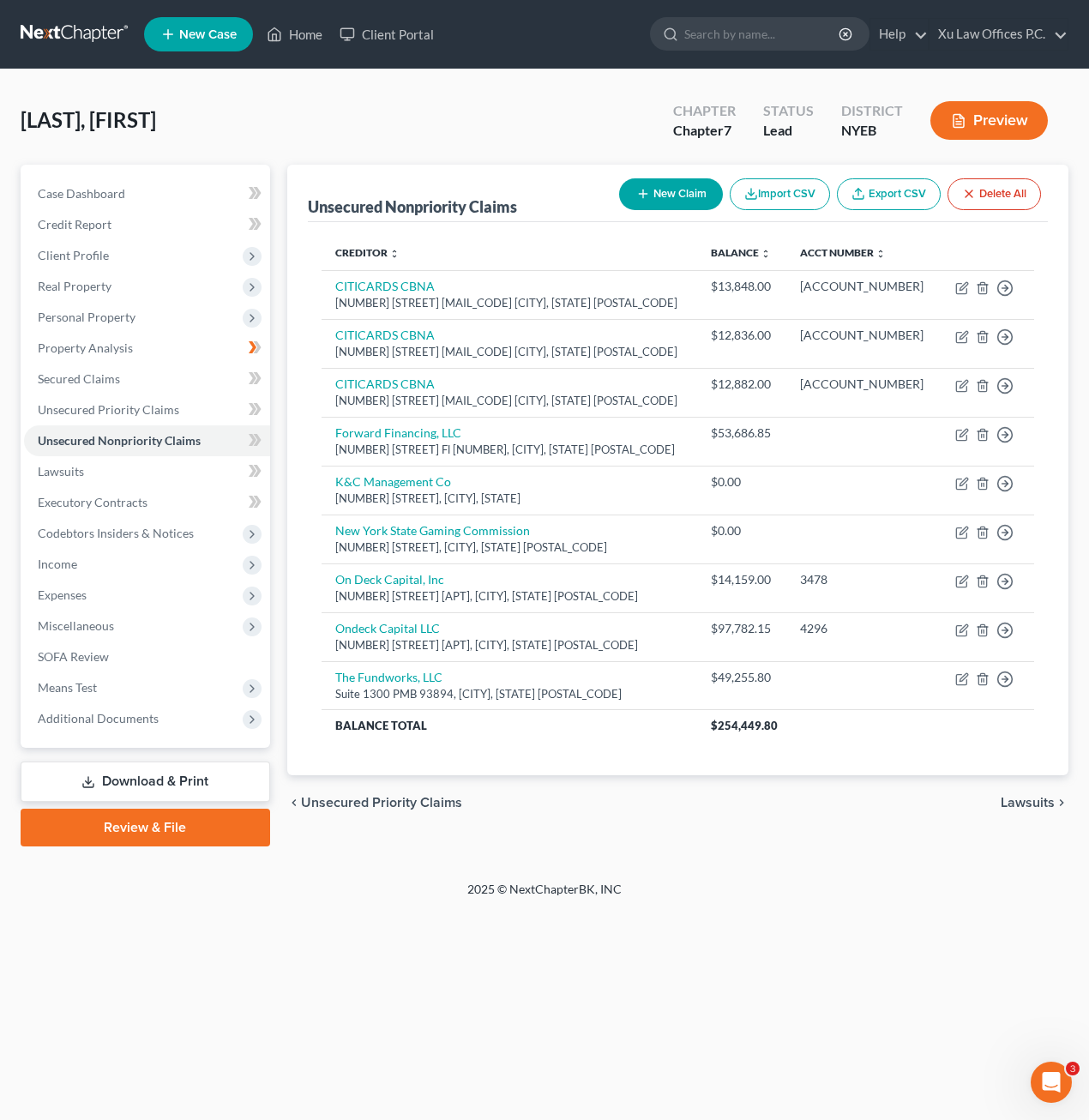 click on "chevron_left
Unsecured Priority Claims
Lawsuits
chevron_right" at bounding box center (678, 803) 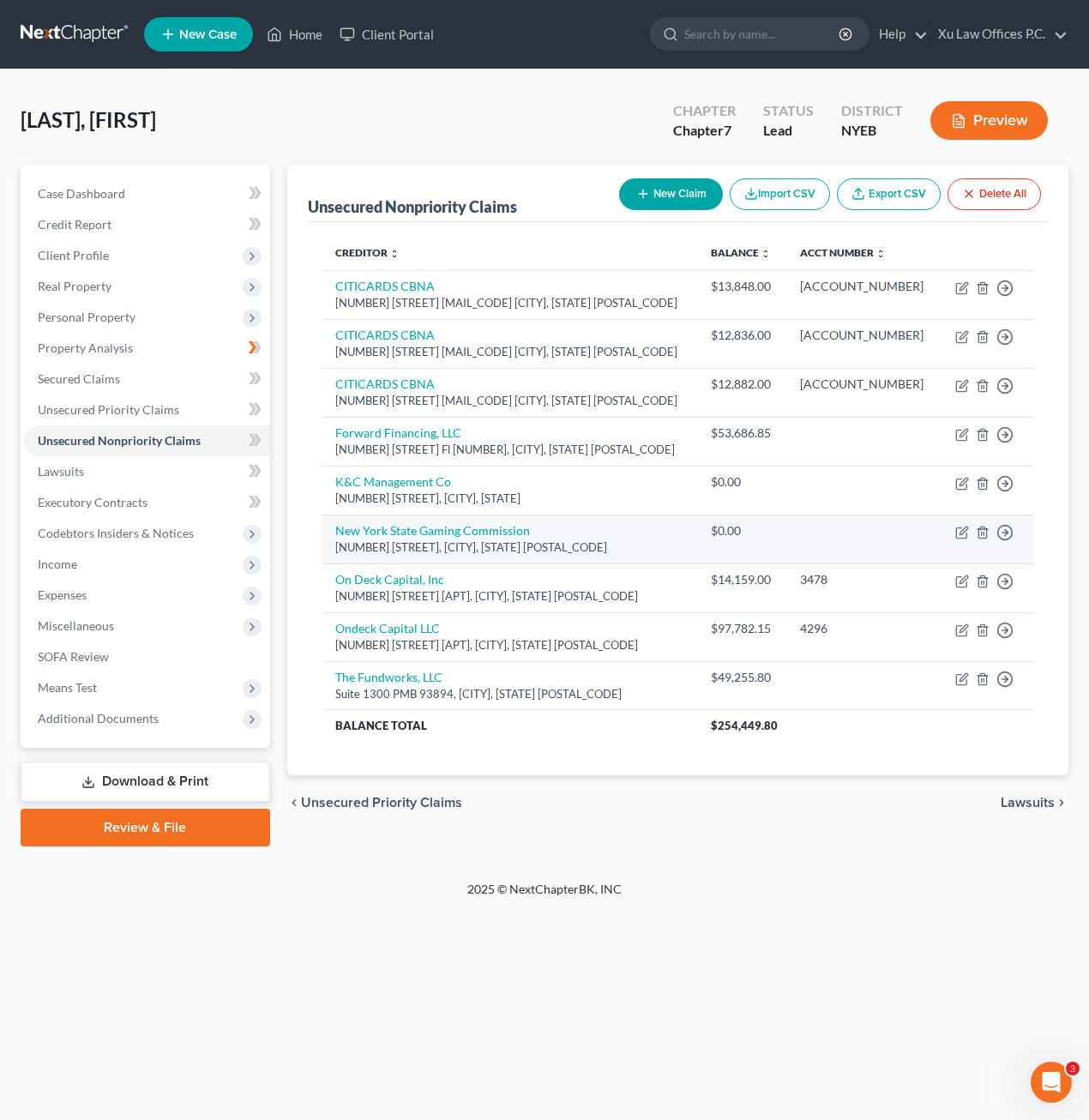 click at bounding box center [863, 539] 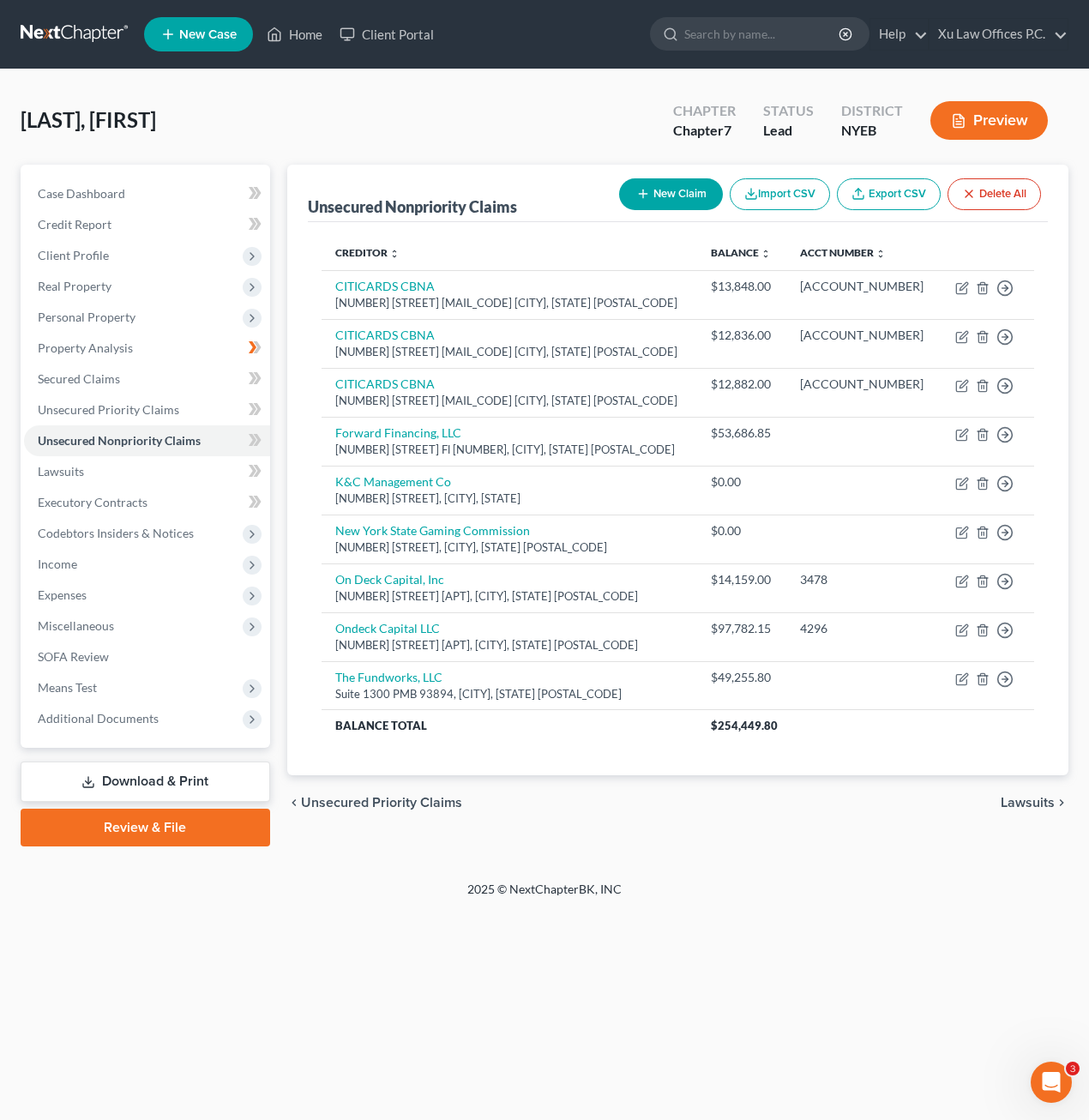 click on "Home New Case Client Portal Xu Law Offices P.C. [EMAIL] My Account Settings Plan + Billing Account Add-Ons Upgrade to Pro Help Center Webinars Training Videos What's new Log out New Case Home Client Portal         - No Result - See all results Or Press Enter... Help Help Center Webinars Training Videos What's new Xu Law Offices P.C. Xu Law Offices P.C. [EMAIL] My Account Settings Plan + Billing Account Add-Ons Upgrade Plan Log out 	 [LAST], [FIRST] Upgraded Chapter Chapter  7 Status Lead District NYEB Preview Petition Navigation
Case Dashboard
Payments
Invoices" at bounding box center (544, 560) 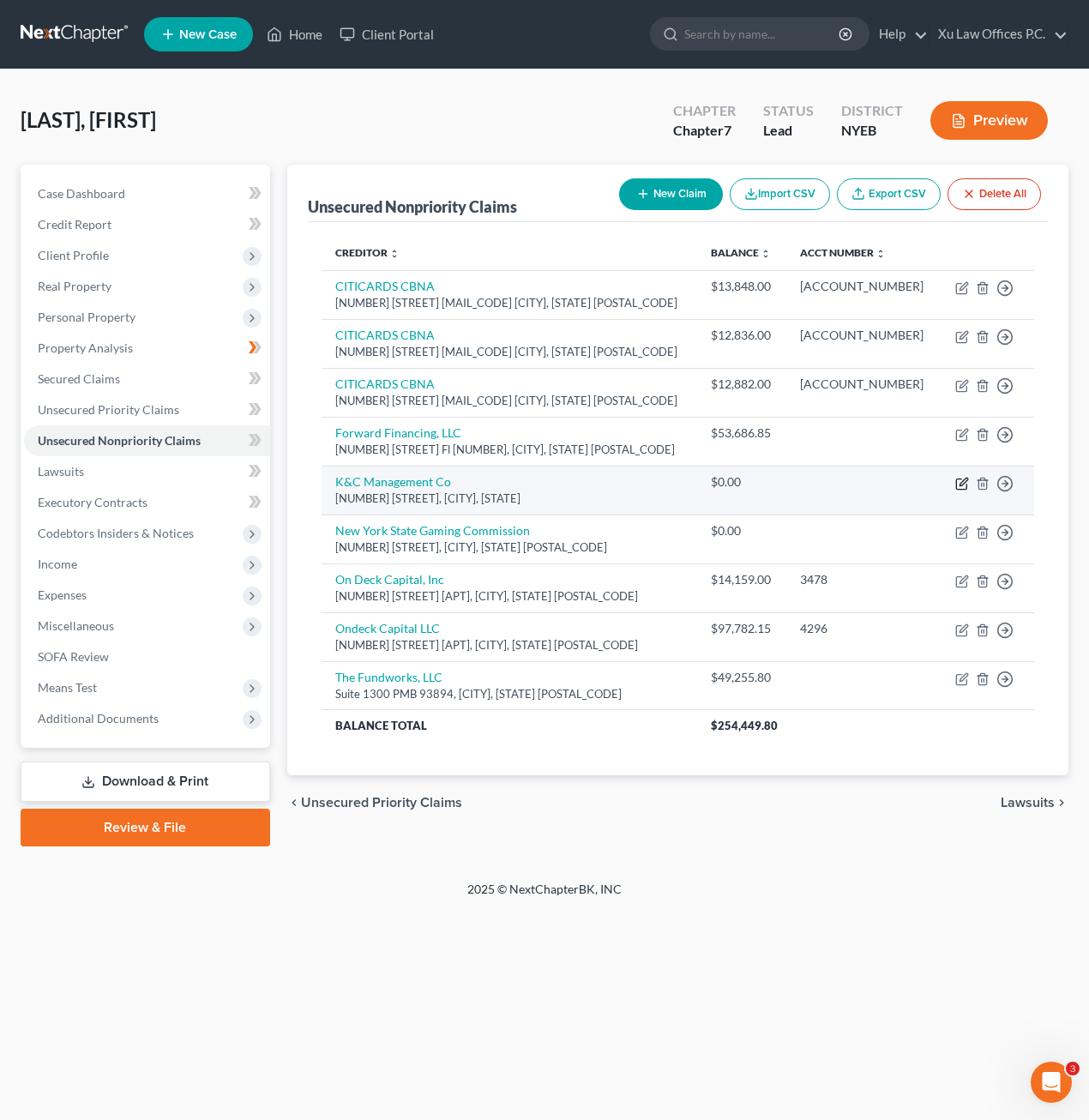 click 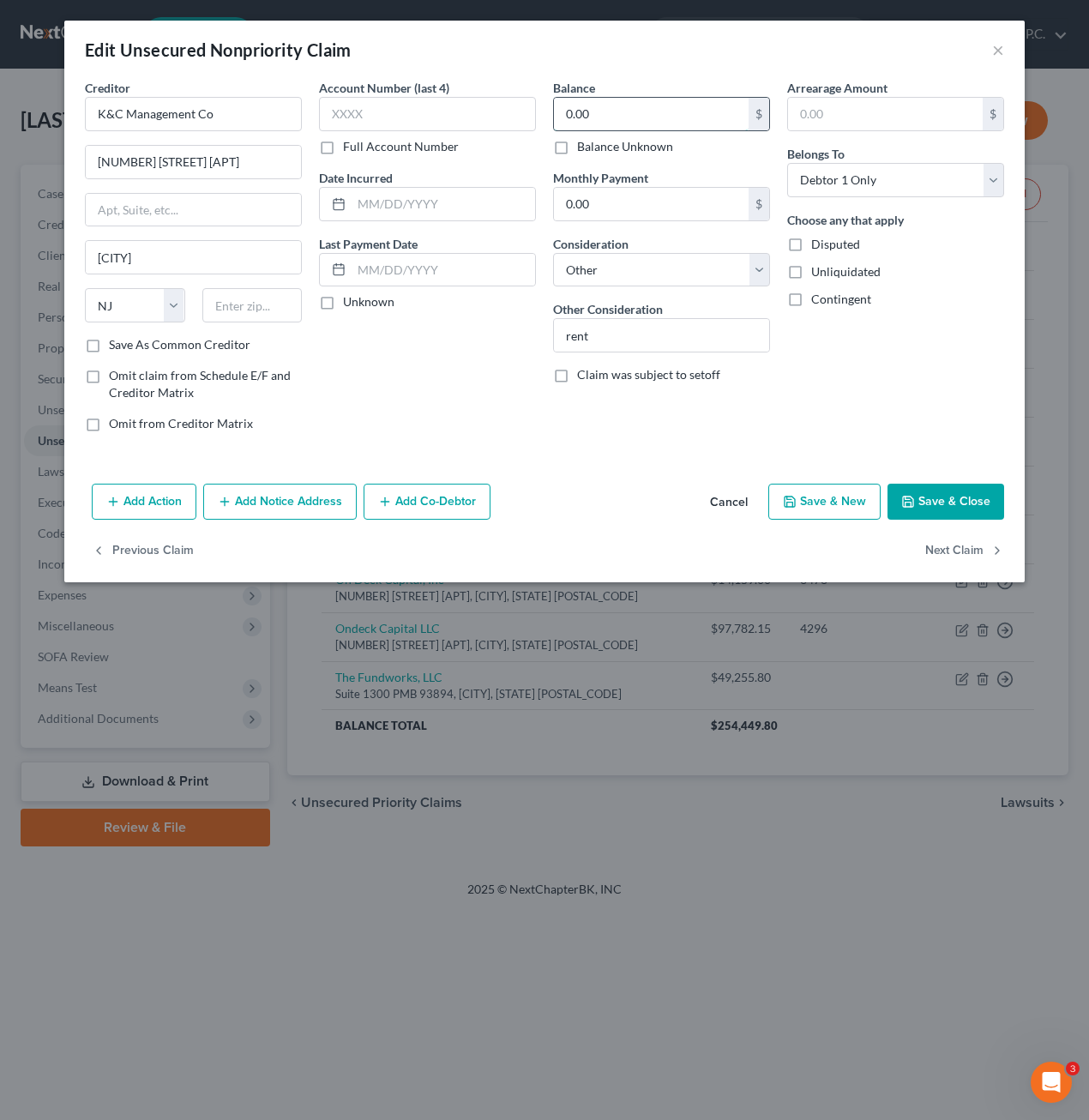 click on "0.00" at bounding box center [651, 114] 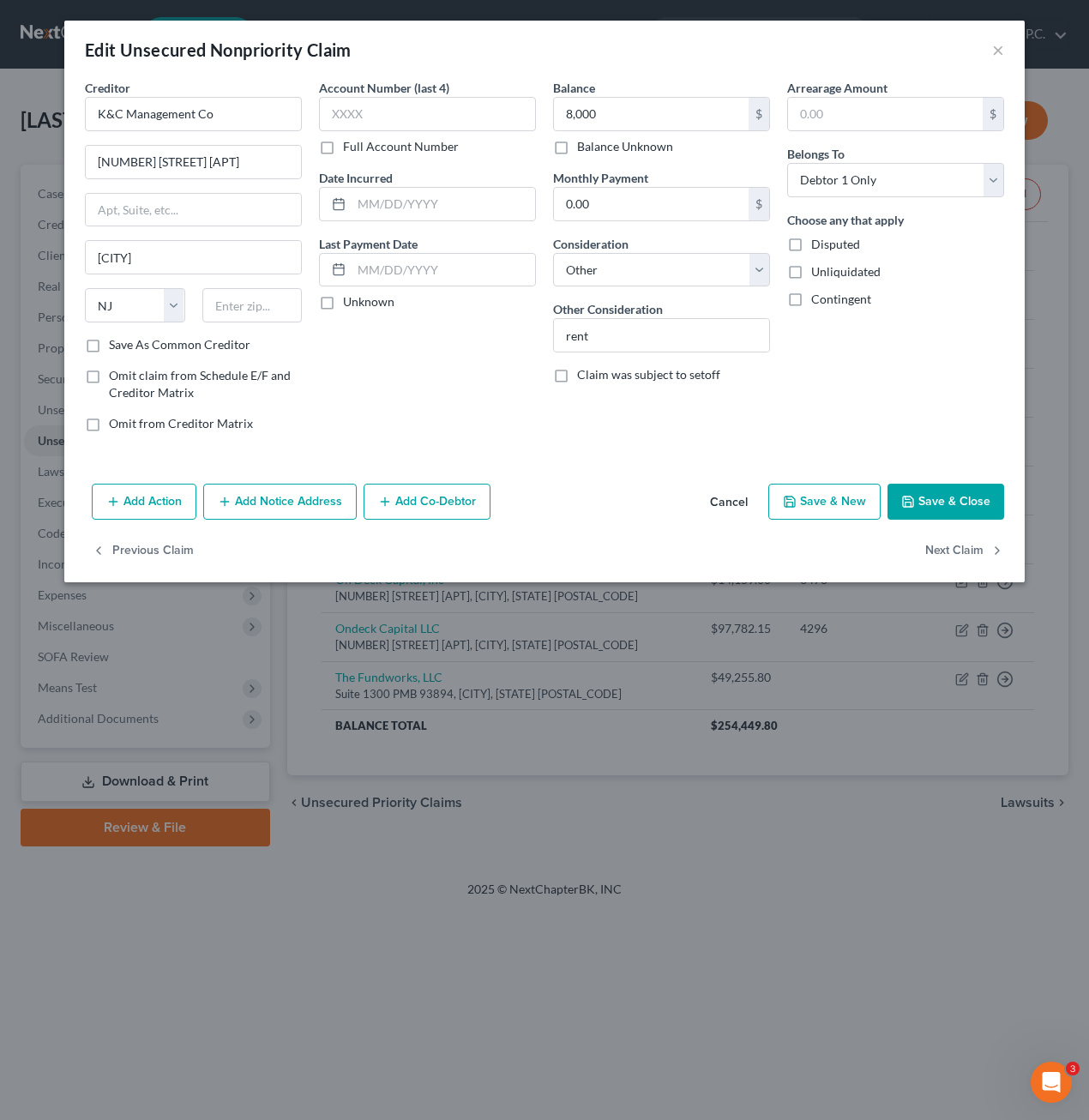 click on "Balance
8,000.00 $
Balance Unknown
Balance Undetermined
8,000 $
Balance Unknown
Monthly Payment 0.00 $ Consideration Select Cable / Satellite Services Collection Agency Credit Card Debt Debt Counseling / Attorneys Deficiency Balance Domestic Support Obligations Home / Car Repairs Income Taxes Judgment Liens Medical Services Monies Loaned / Advanced Mortgage Obligation From Divorce Or Separation Obligation To Pensions Other Overdrawn Bank Account Promised To Help Pay Creditors Student Loans Suppliers And Vendors Telephone / Internet Services Utility Services Other Consideration rent Claim was subject to setoff" at bounding box center (661, 262) 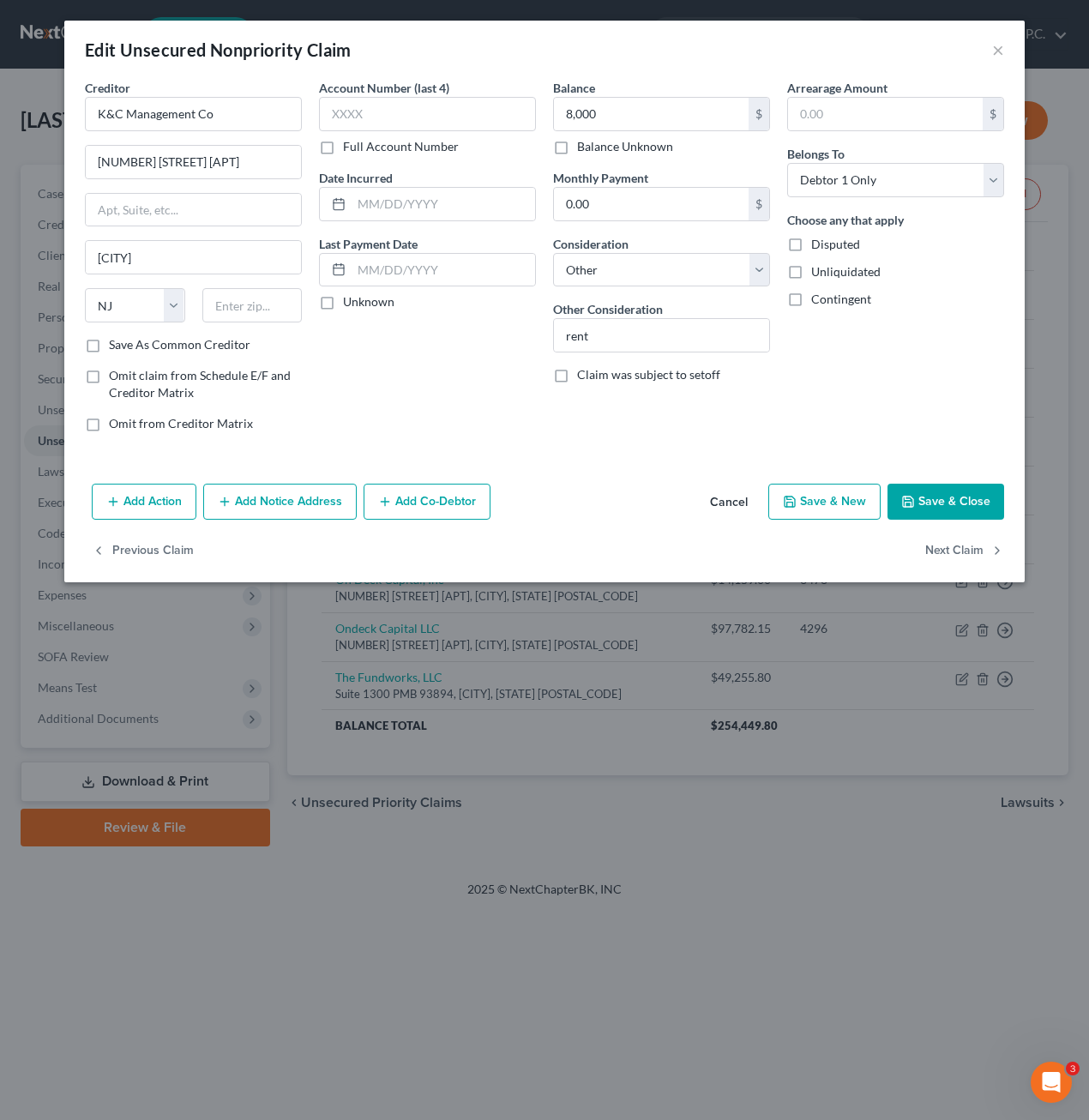 click on "Save & Close" at bounding box center [946, 502] 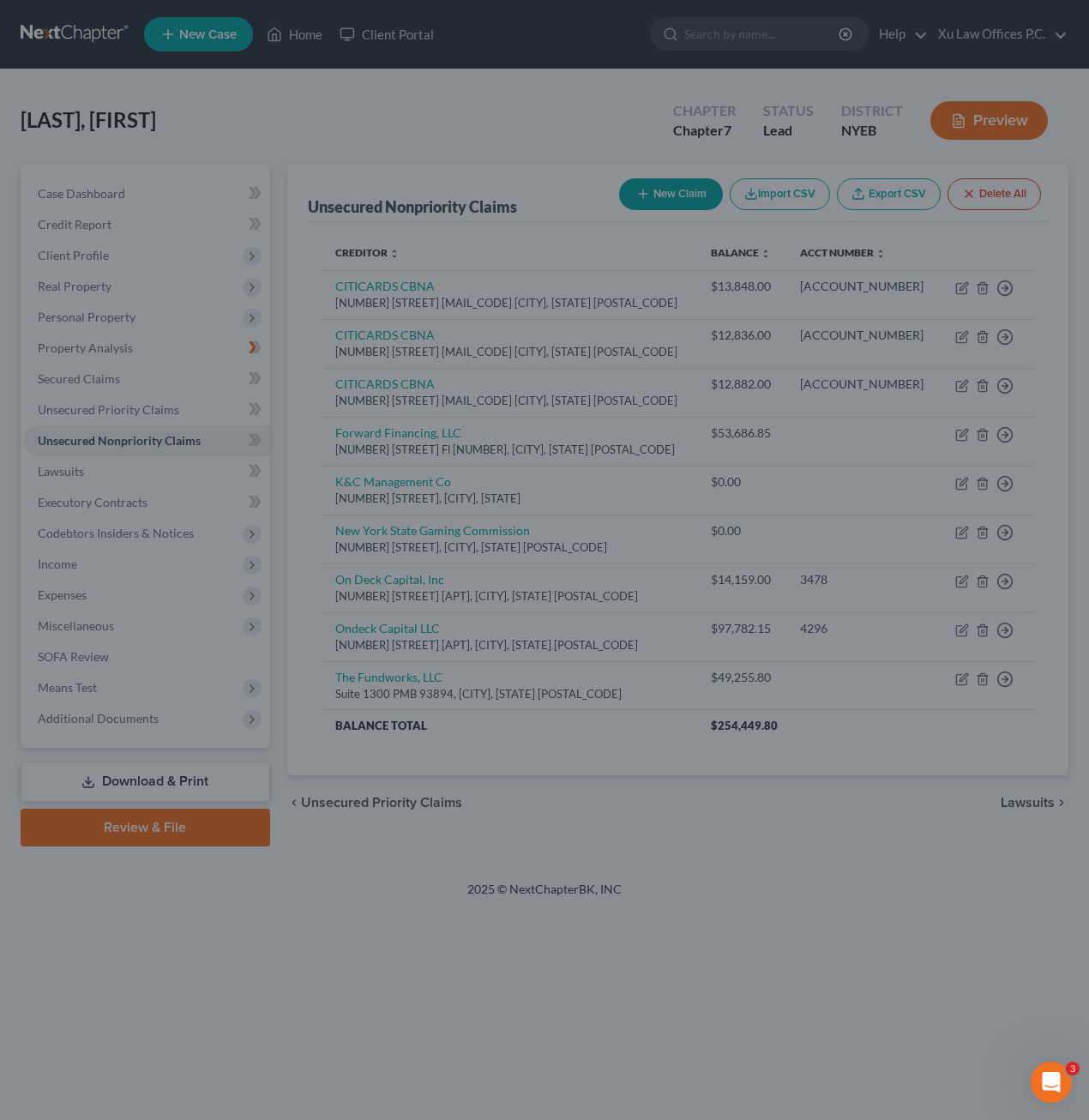 type on "8,000.00" 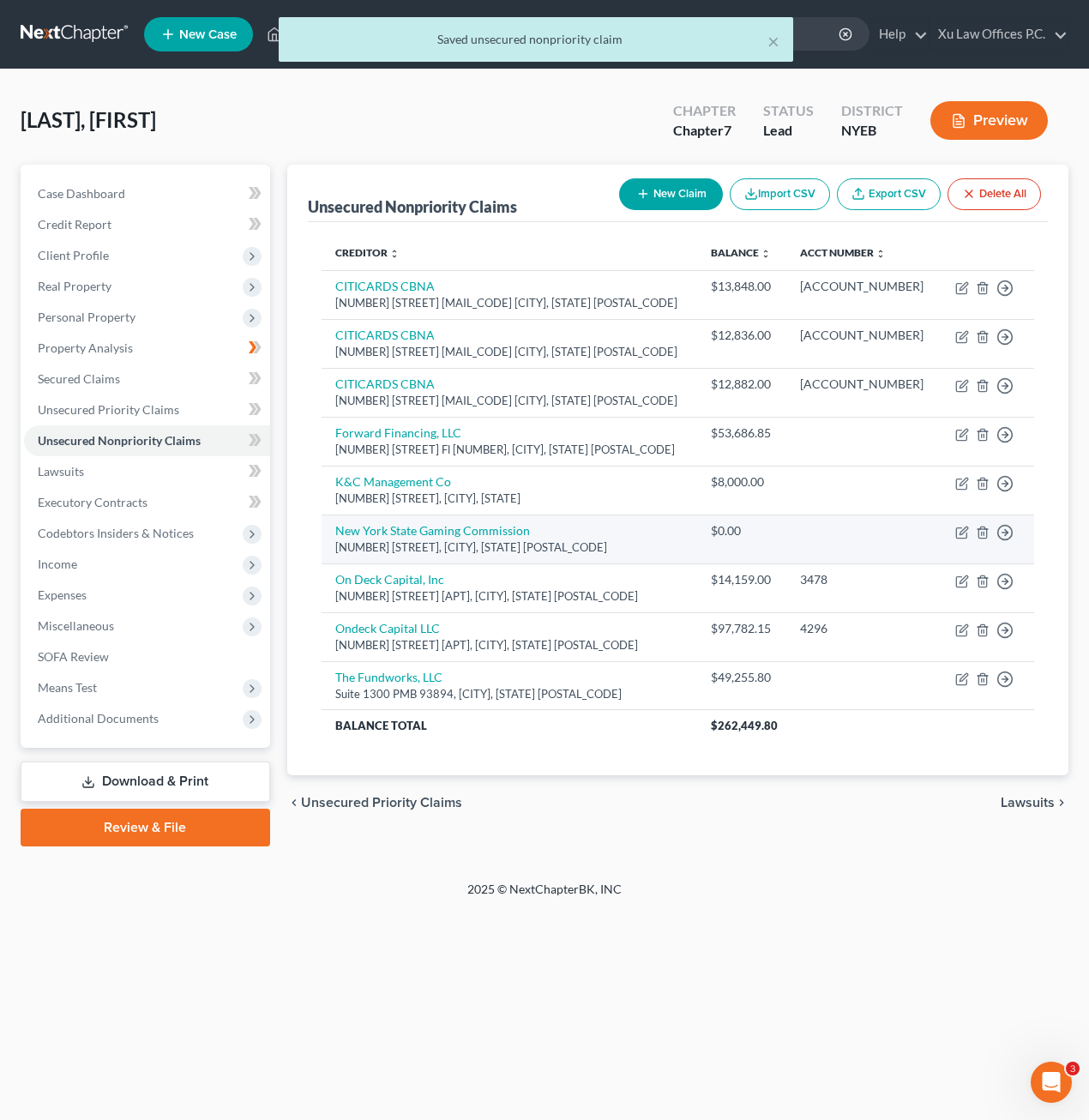 click on "$0.00" at bounding box center (742, 531) 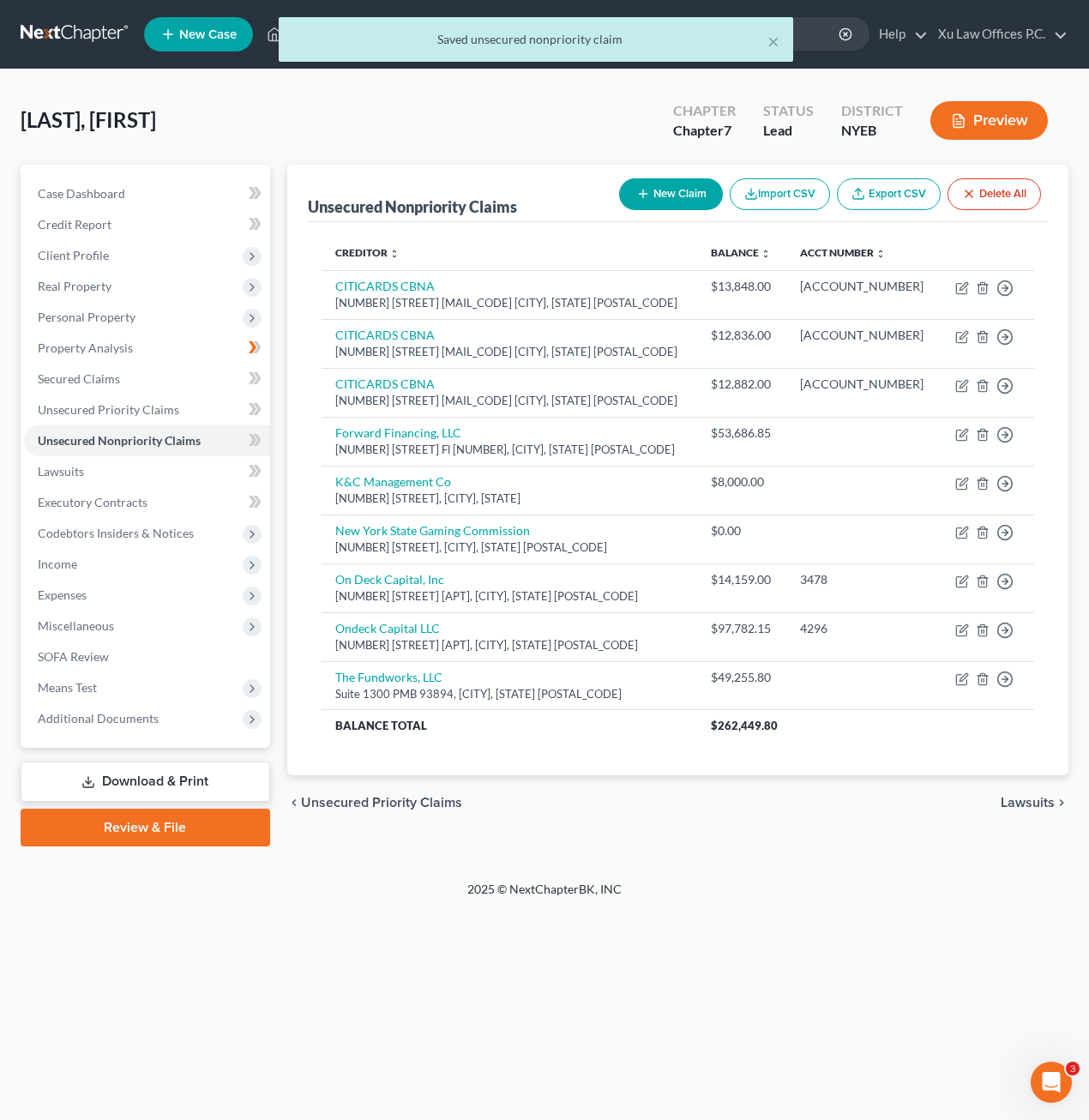 click on "Home New Case Client Portal Xu Law Offices P.C. [EMAIL] My Account Settings Plan + Billing Account Add-Ons Upgrade to Pro Help Center Webinars Training Videos What's new Log out New Case Home Client Portal         - No Result - See all results Or Press Enter... Help Help Center Webinars Training Videos What's new Xu Law Offices P.C. Xu Law Offices P.C. [EMAIL] My Account Settings Plan + Billing Account Add-Ons Upgrade Plan Log out 	 		 ×                     Saved unsecured nonpriority claim                     	 [LAST], [FIRST] Upgraded Chapter Chapter  7 Status Lead District NYEB Preview Petition Navigation
Case Dashboard
Payments
Invoices Income" at bounding box center [544, 560] 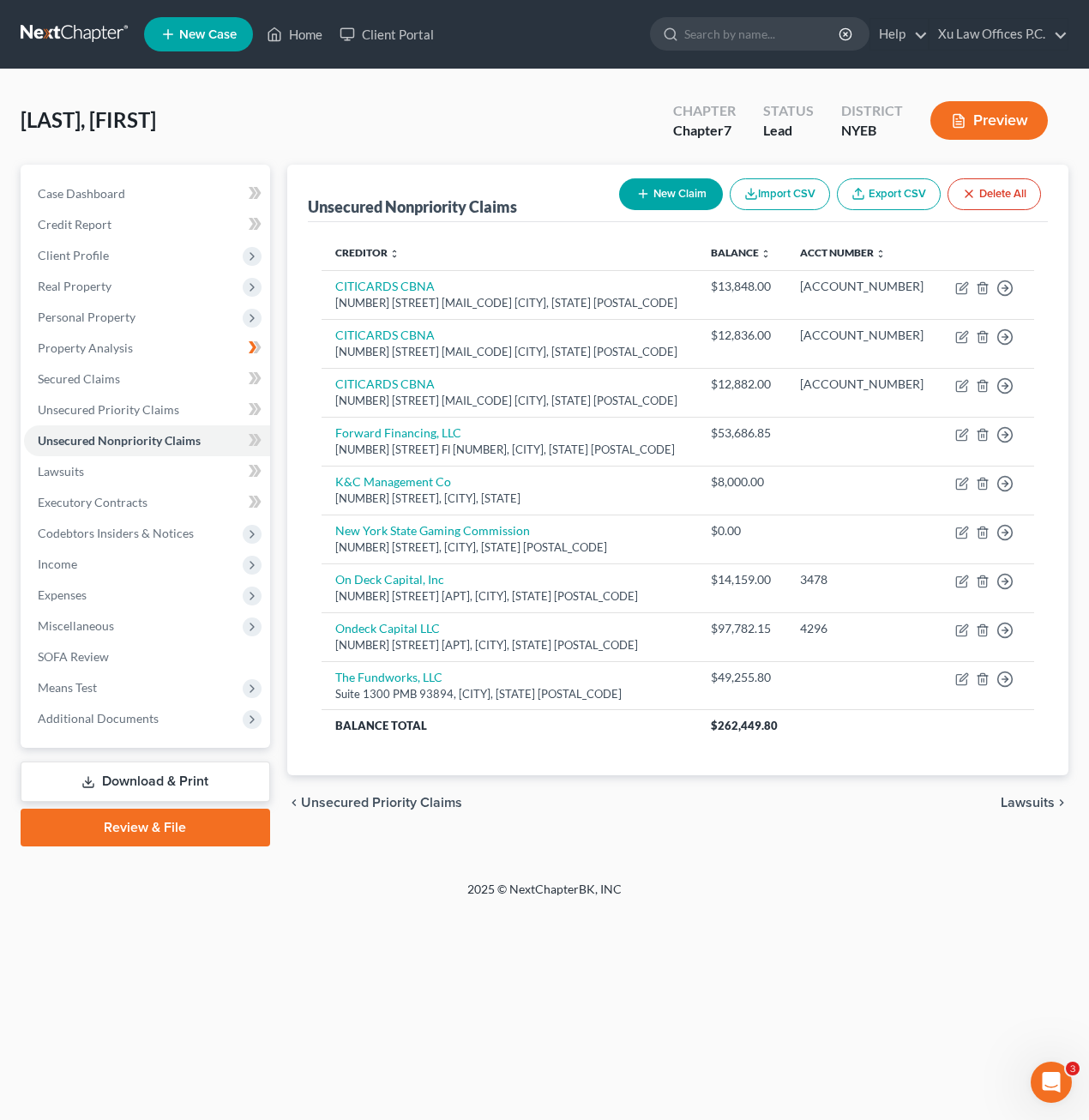 click on "[LAST], [FIRST] Upgraded Chapter Chapter  7 Status Lead District NYEB Preview" at bounding box center [544, 127] 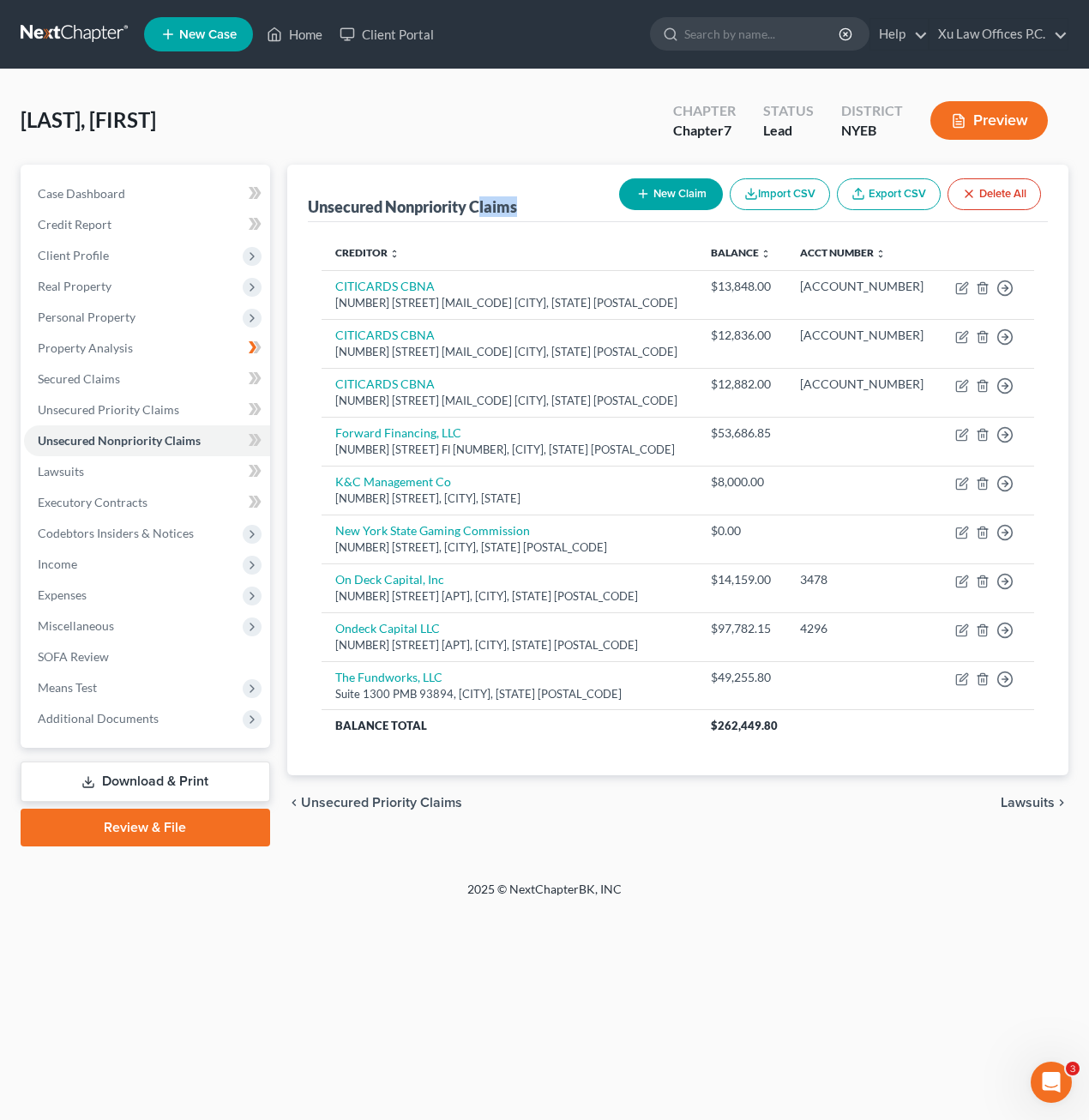 drag, startPoint x: 521, startPoint y: 208, endPoint x: 478, endPoint y: 198, distance: 44.14748 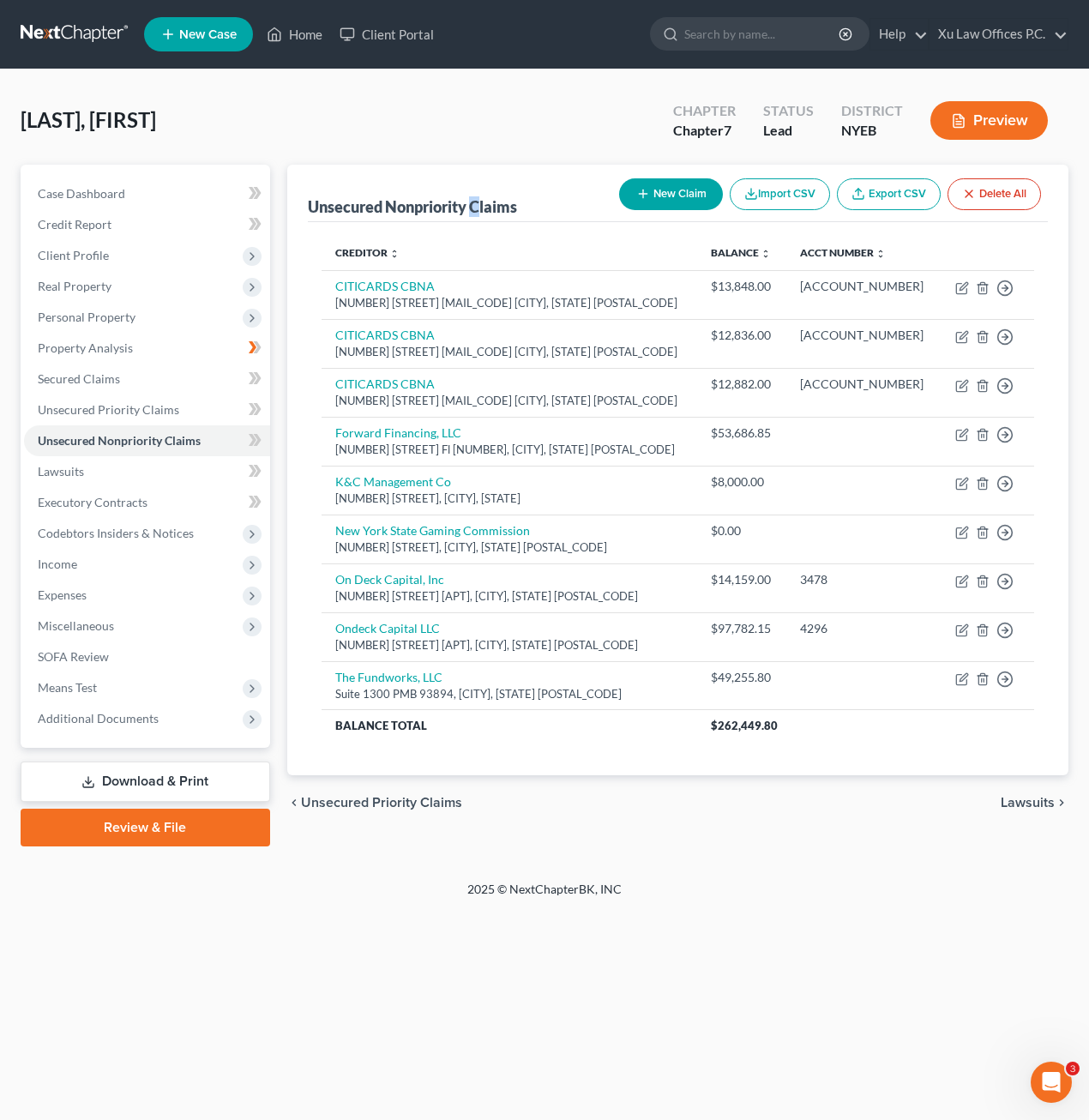 click on "Unsecured Nonpriority Claims" at bounding box center (412, 207) 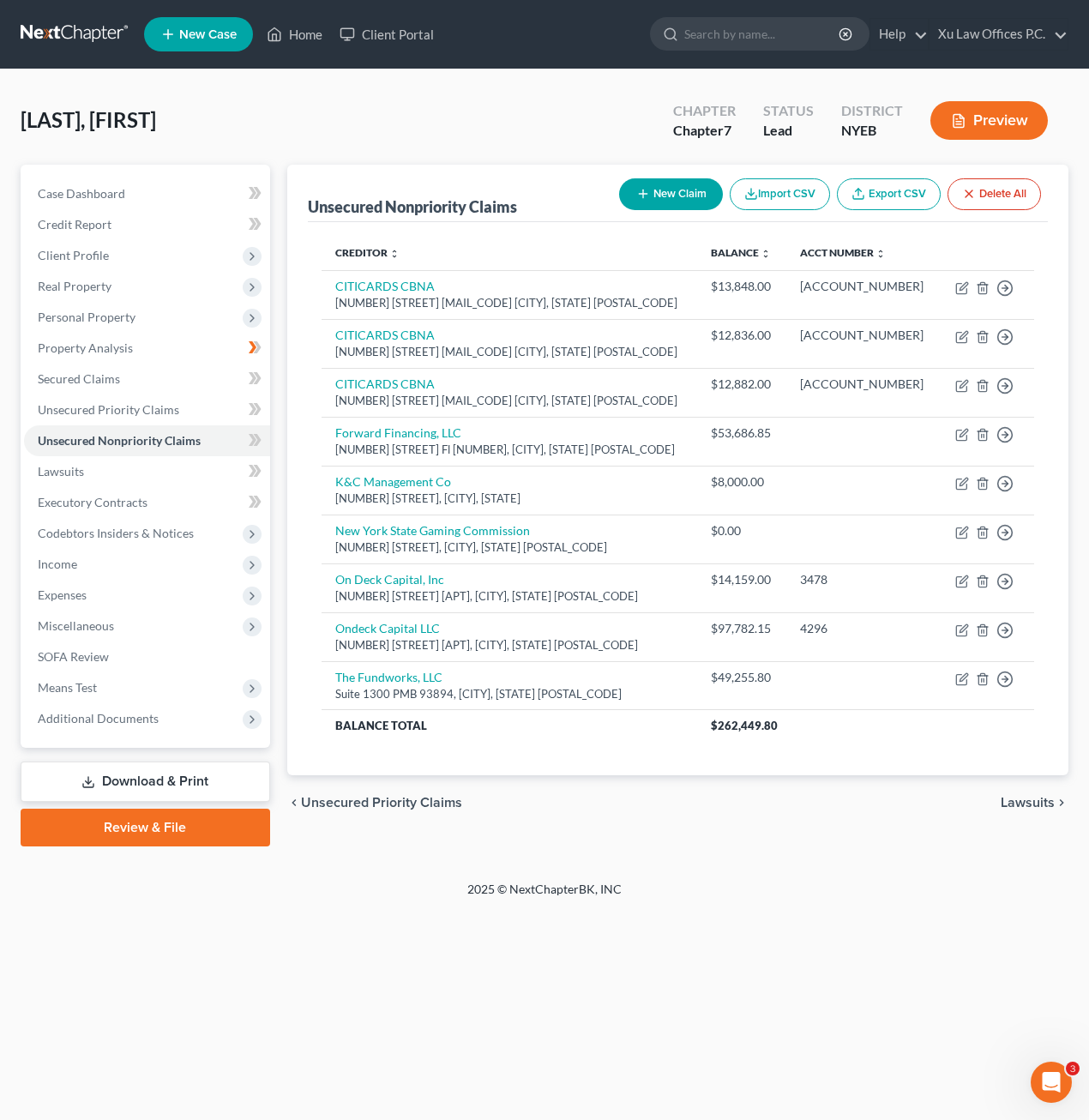 click on "Unsecured Nonpriority Claims" at bounding box center (412, 207) 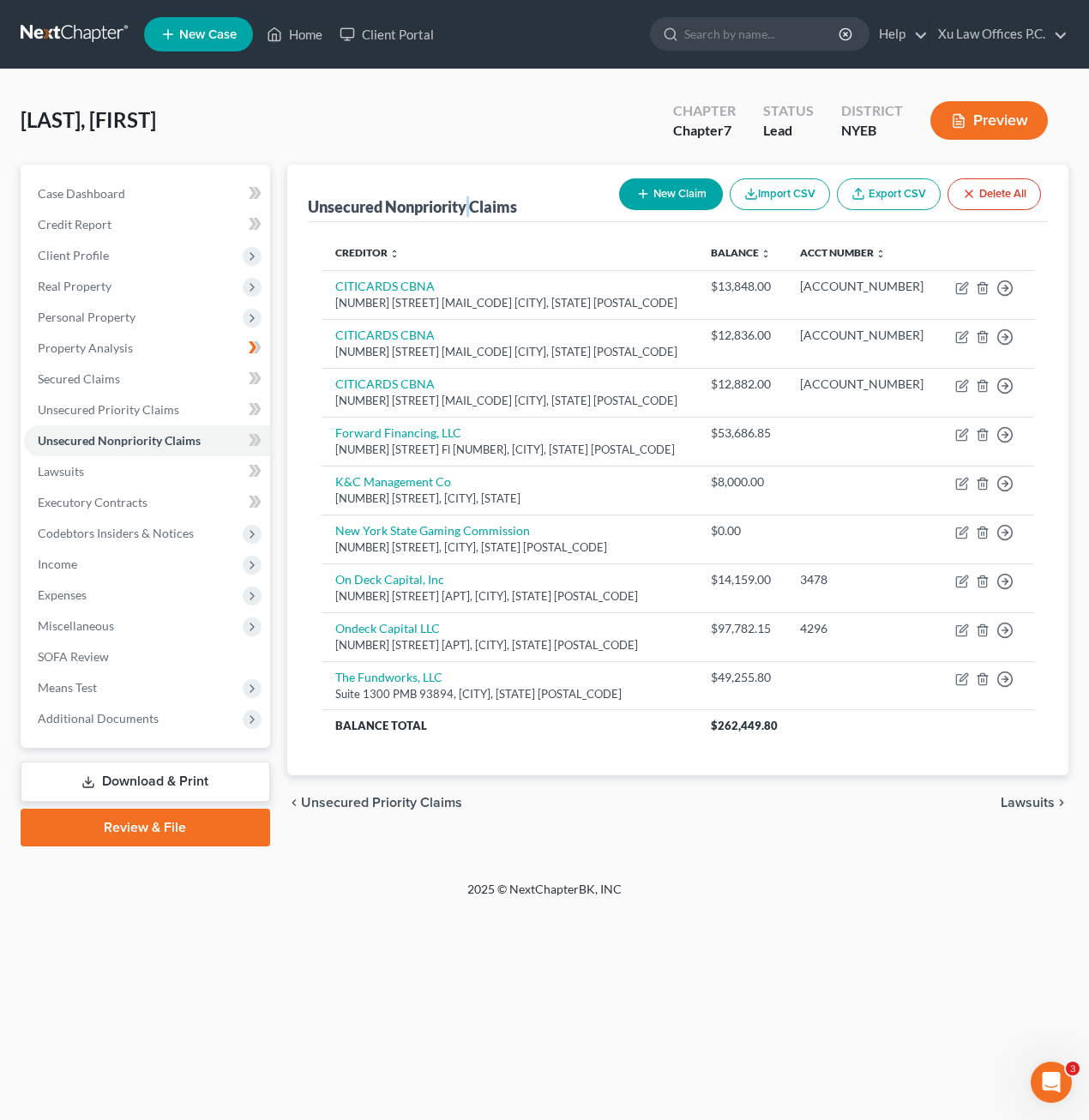 click on "Unsecured Nonpriority Claims" at bounding box center (412, 207) 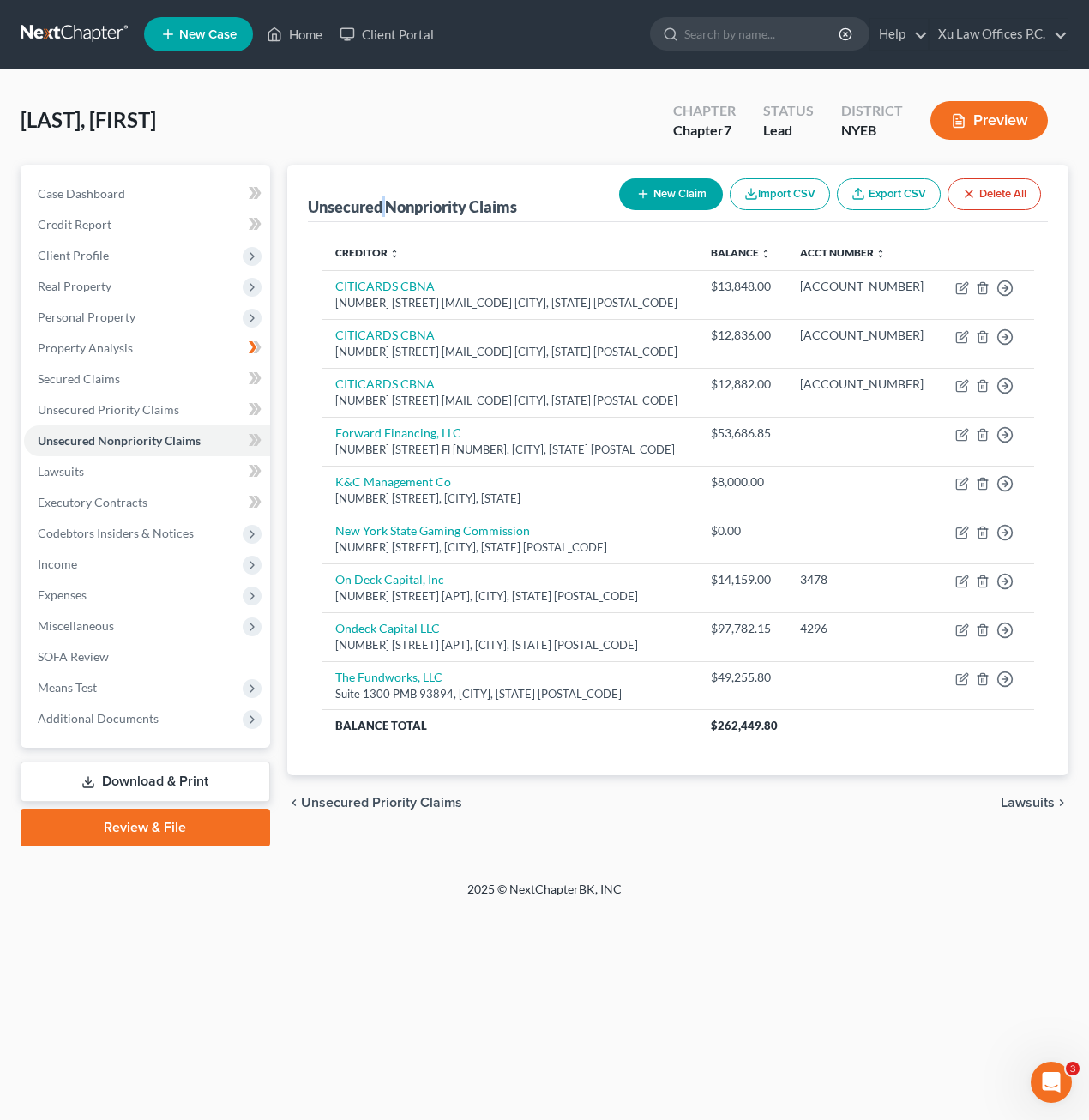 click on "Unsecured Nonpriority Claims" at bounding box center (412, 207) 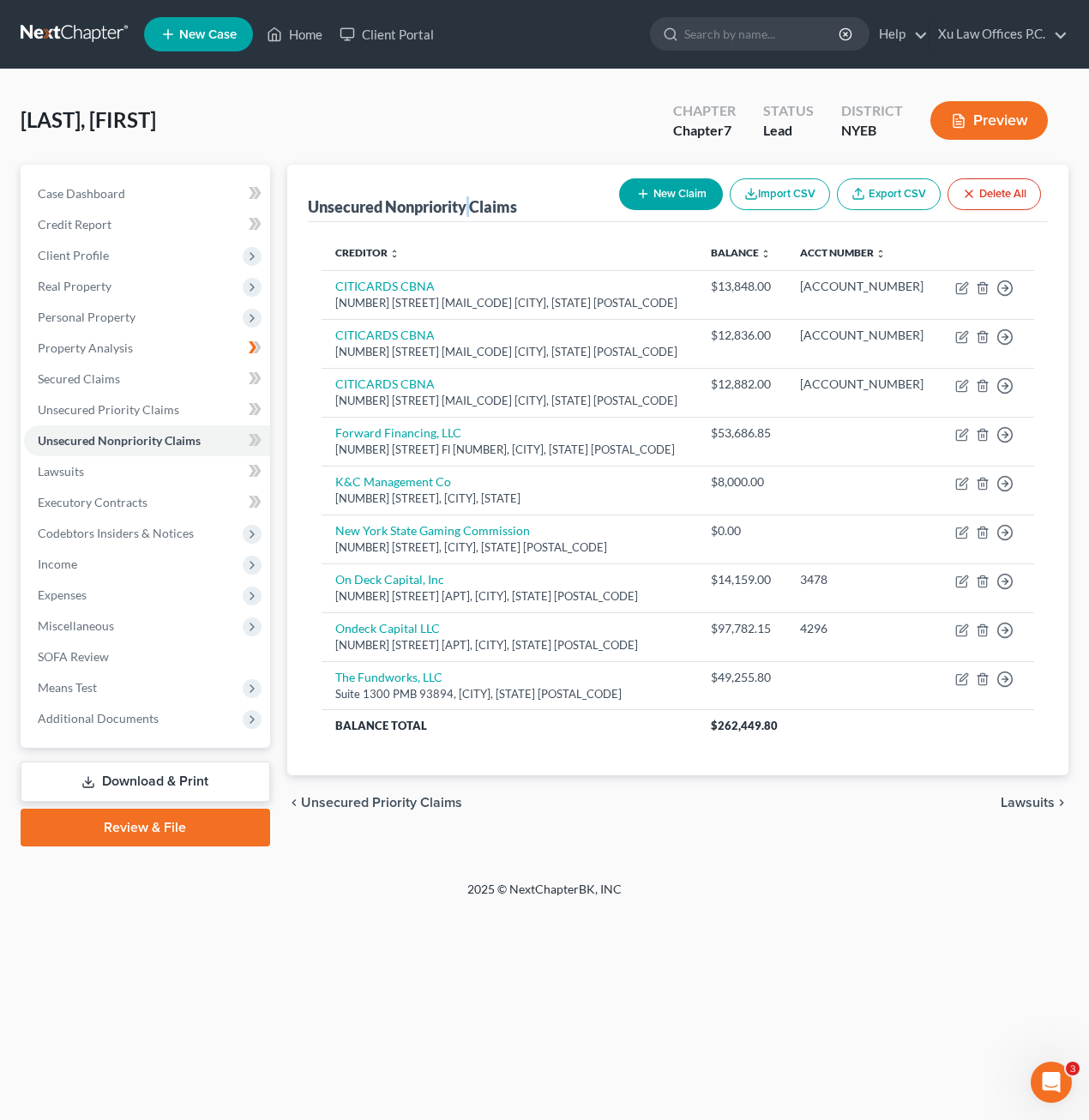 click on "Unsecured Nonpriority Claims" at bounding box center [412, 207] 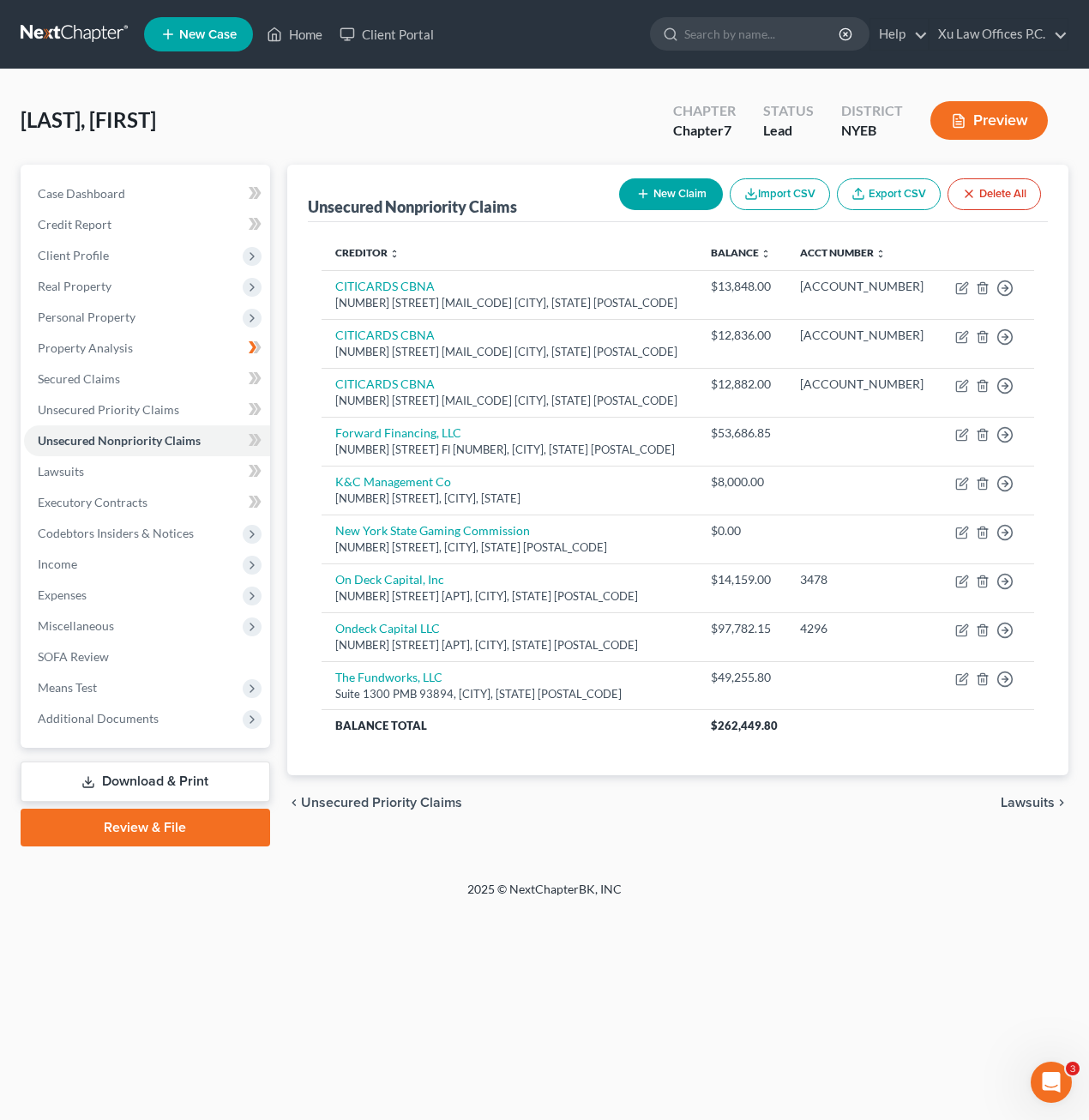 click on "Unsecured Nonpriority Claims New Claim
Import CSV
Export CSV Delete All" at bounding box center (678, 193) 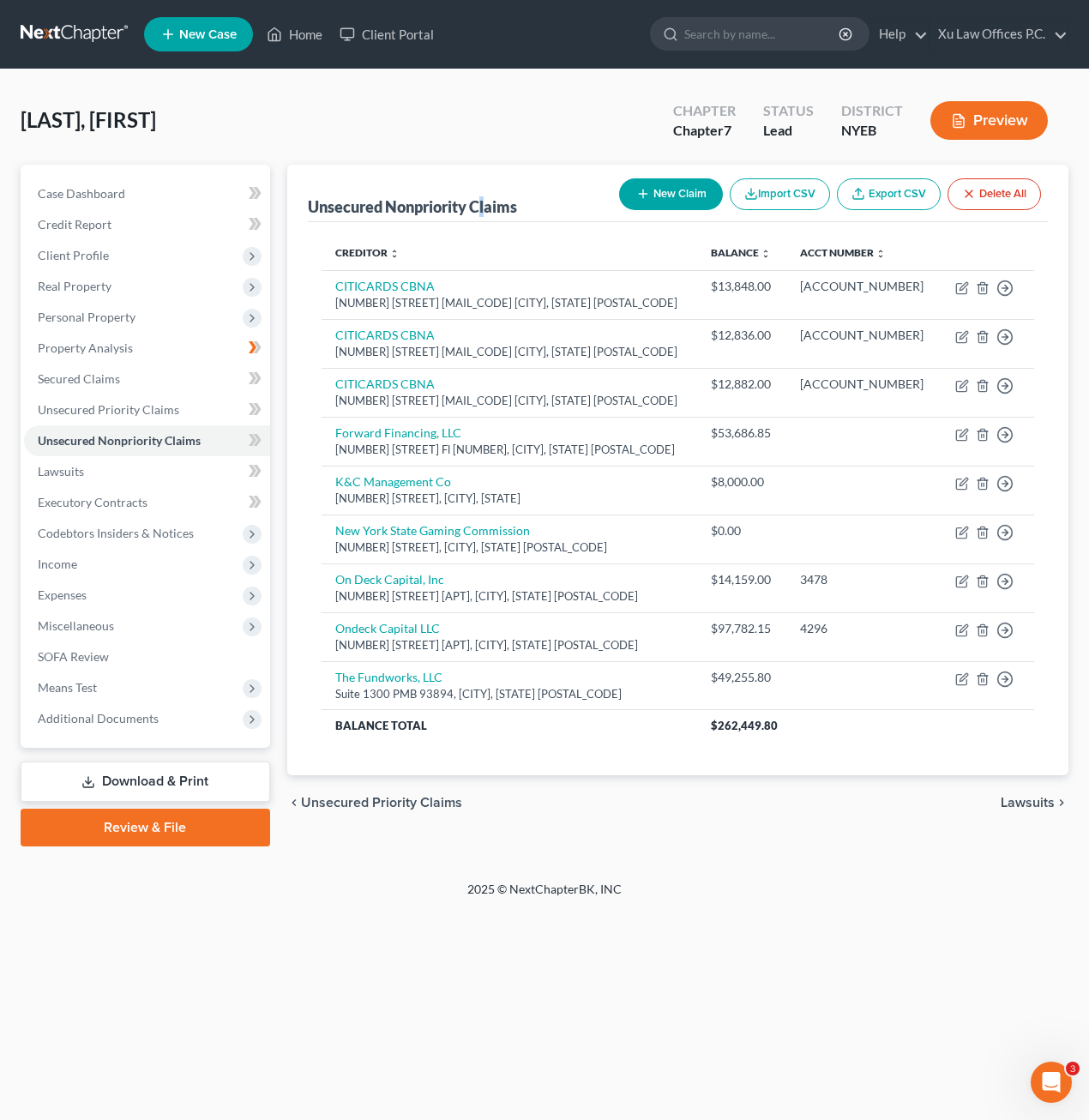 click on "Unsecured Nonpriority Claims" at bounding box center [412, 207] 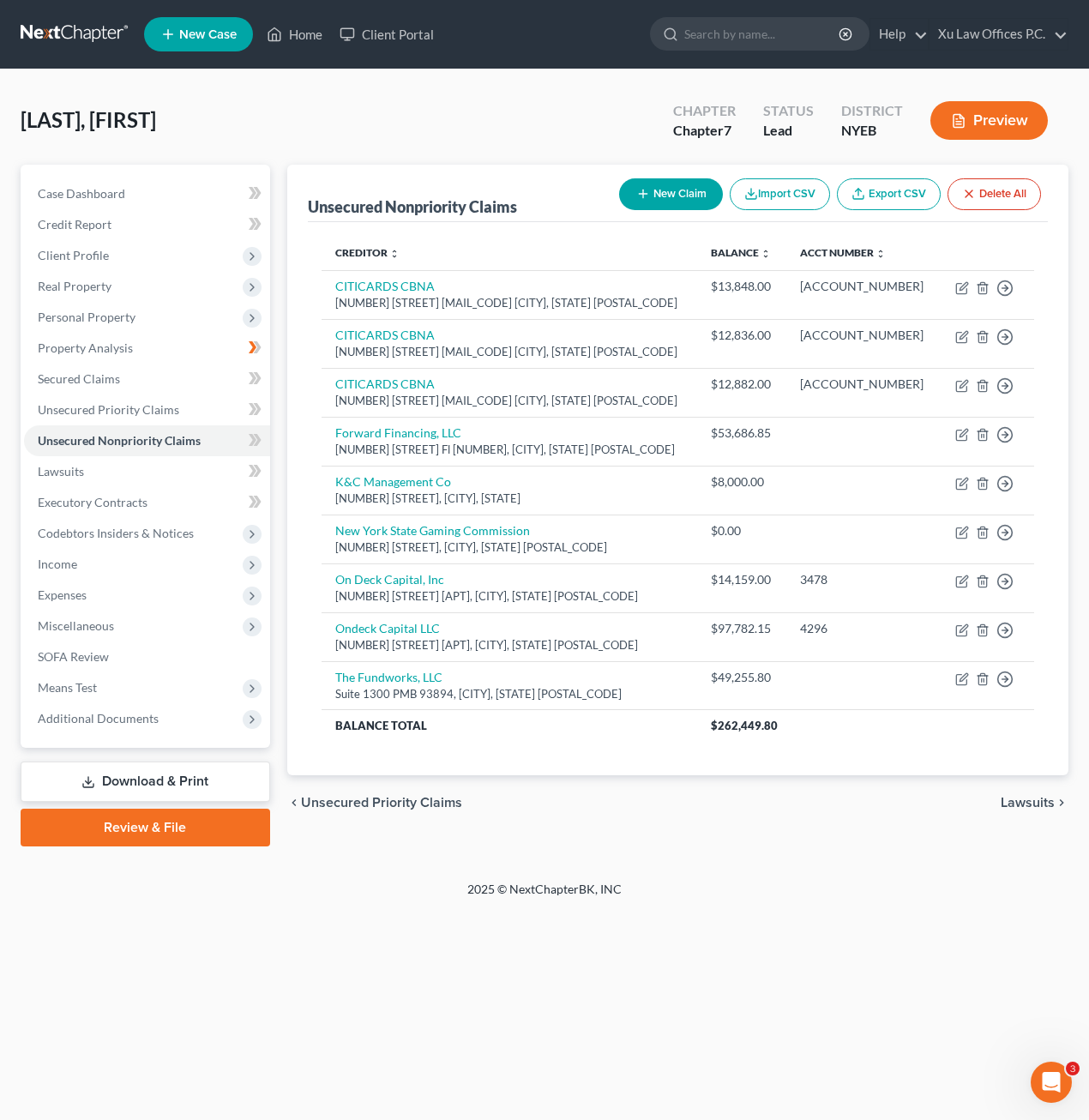 click on "Unsecured Nonpriority Claims" at bounding box center [412, 207] 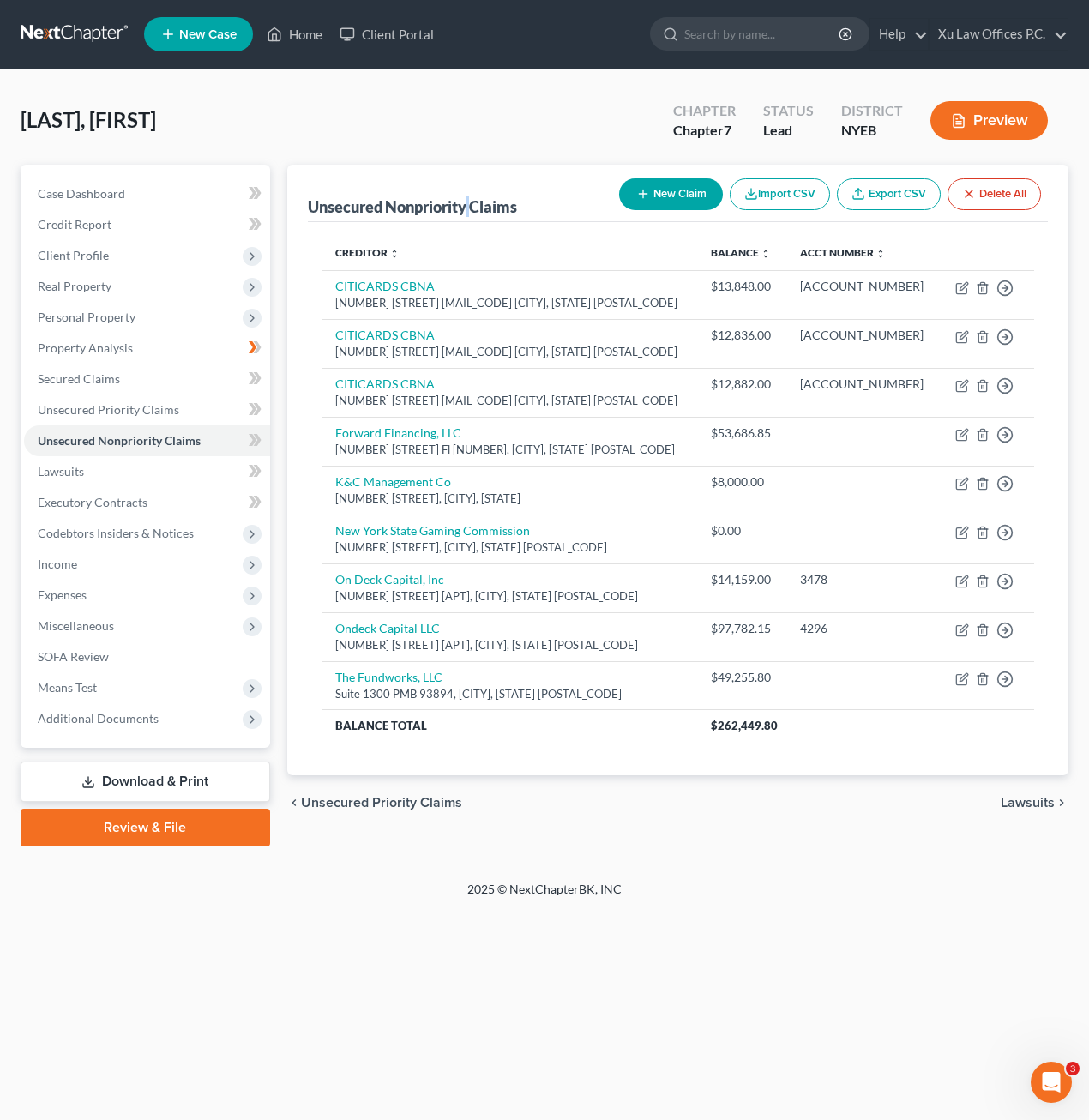 click on "Unsecured Nonpriority Claims" at bounding box center [412, 207] 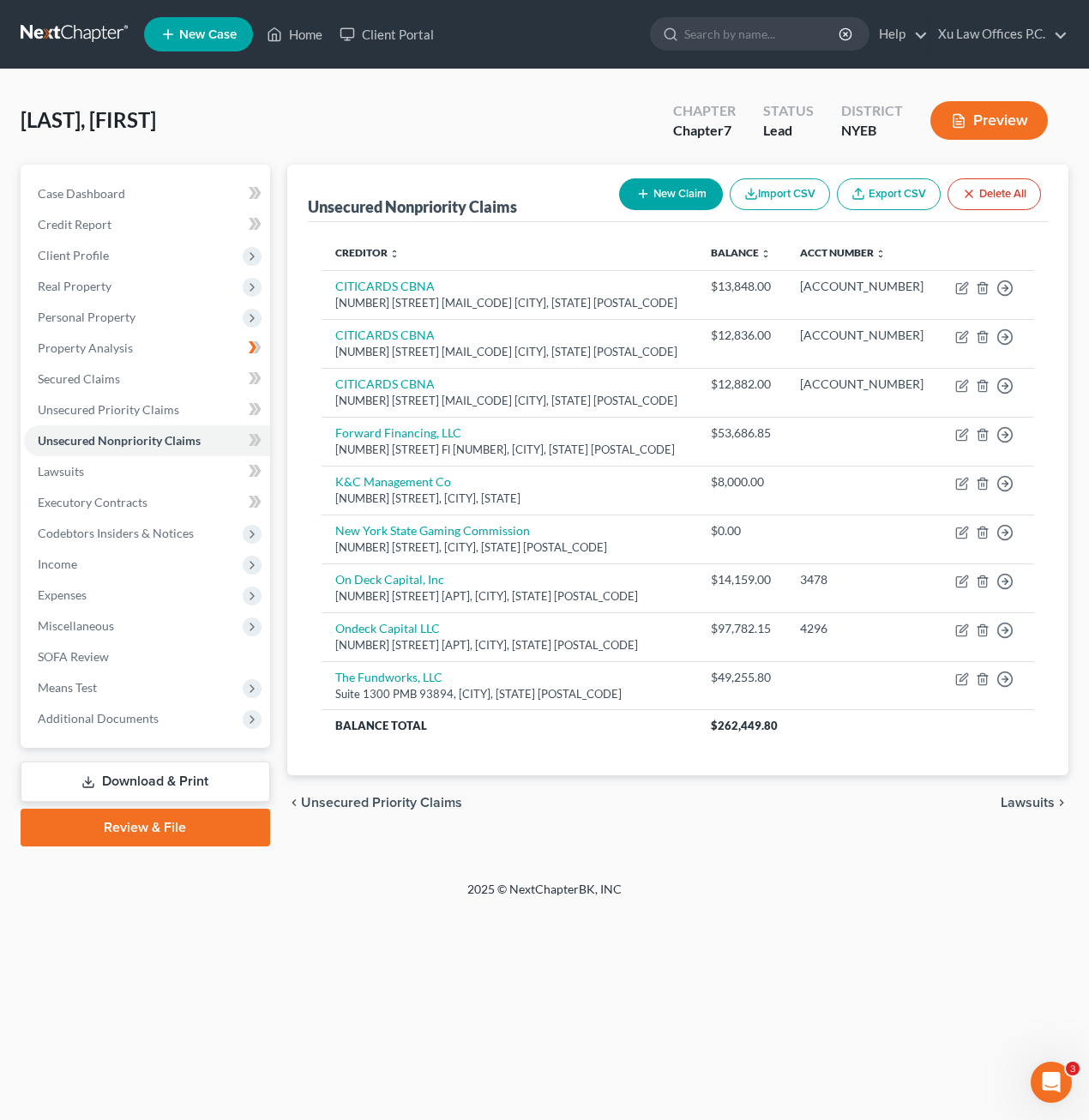 click on "Unsecured Nonpriority Claims New Claim
Import CSV
Export CSV Delete All" at bounding box center (678, 193) 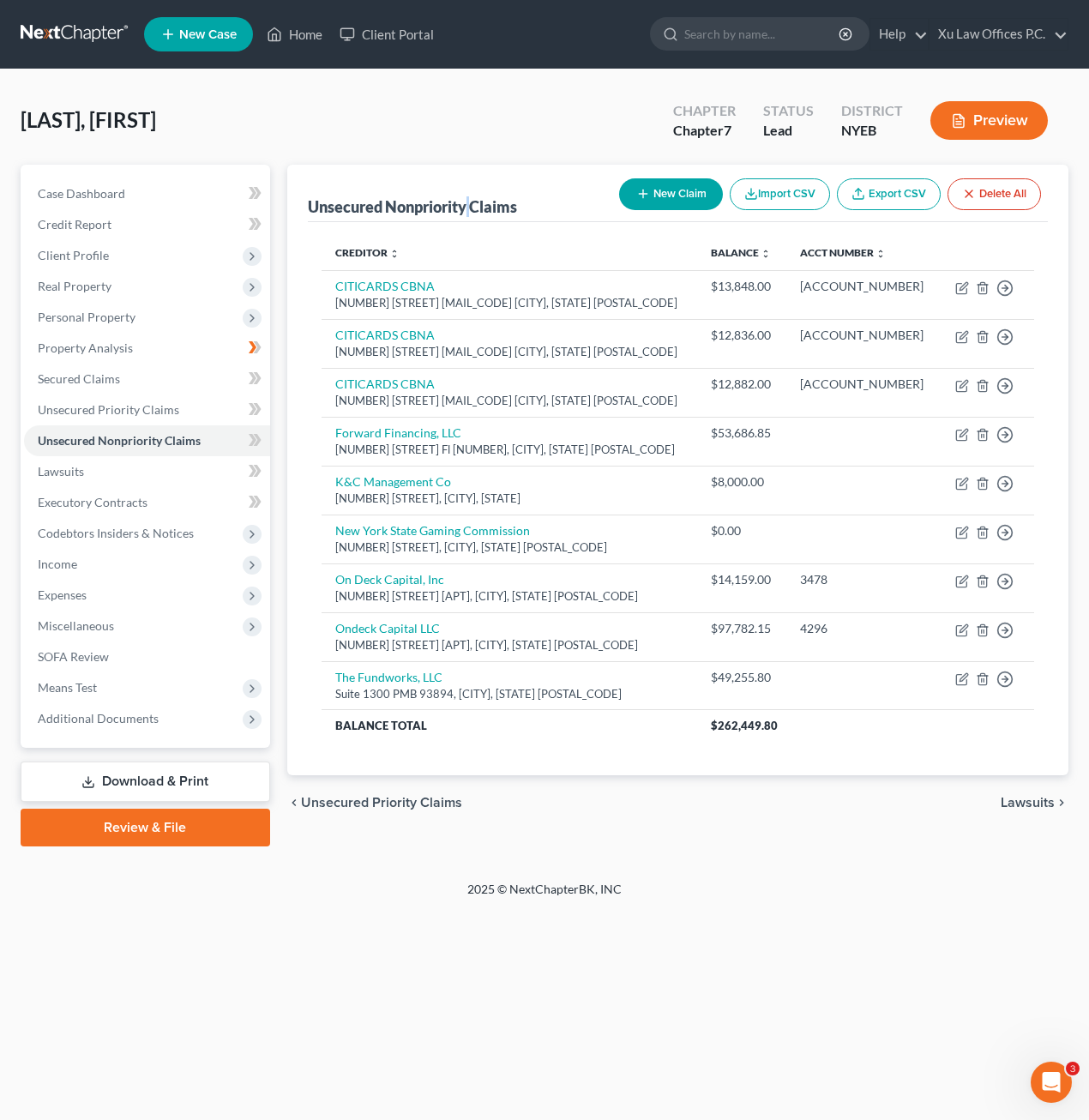 click on "Unsecured Nonpriority Claims" at bounding box center [412, 207] 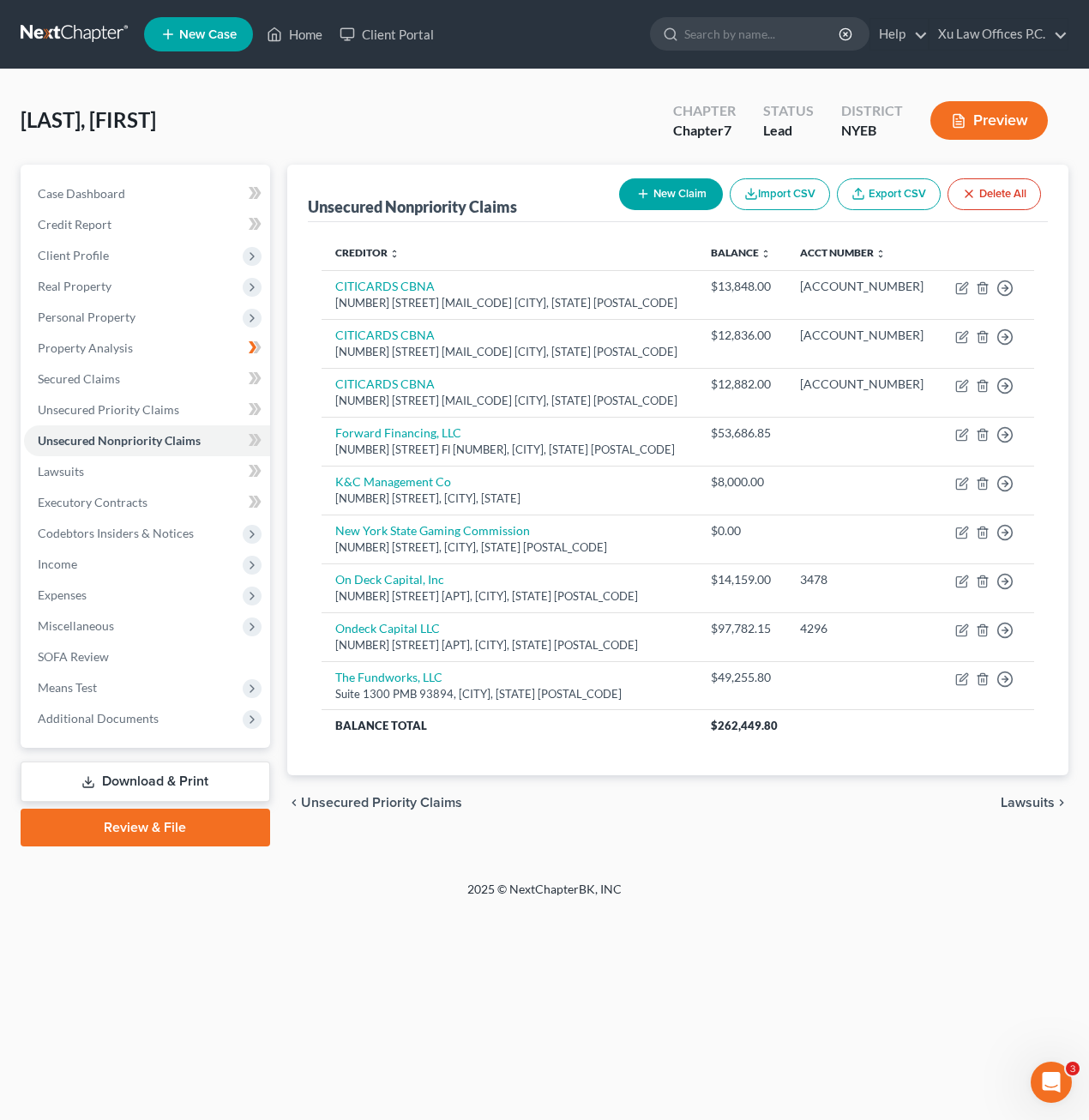 click on "Unsecured Nonpriority Claims New Claim
Import CSV
Export CSV Delete All" at bounding box center (678, 193) 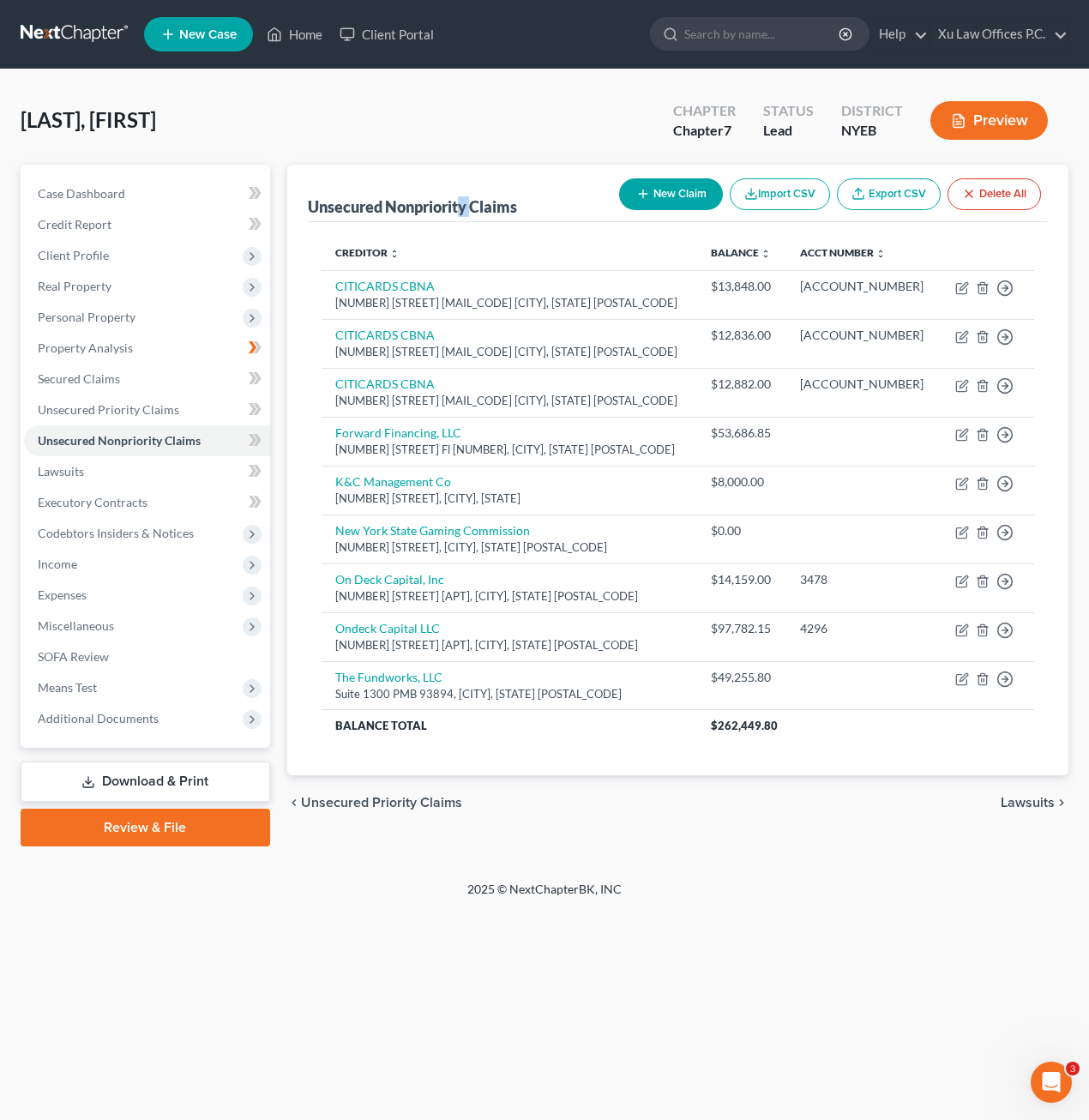 click on "Unsecured Nonpriority Claims" at bounding box center (412, 207) 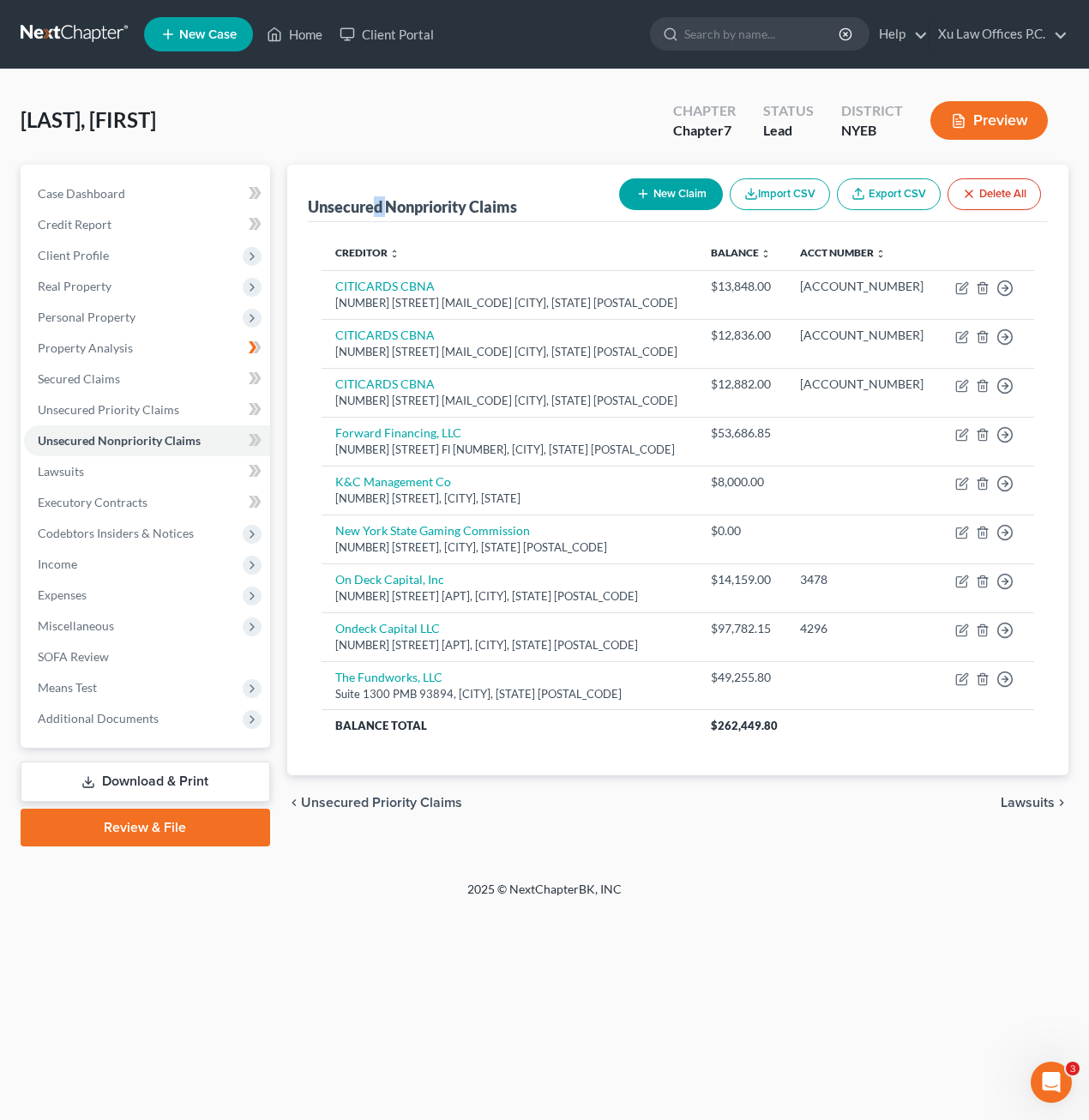 drag, startPoint x: 465, startPoint y: 200, endPoint x: 378, endPoint y: 197, distance: 87.05171 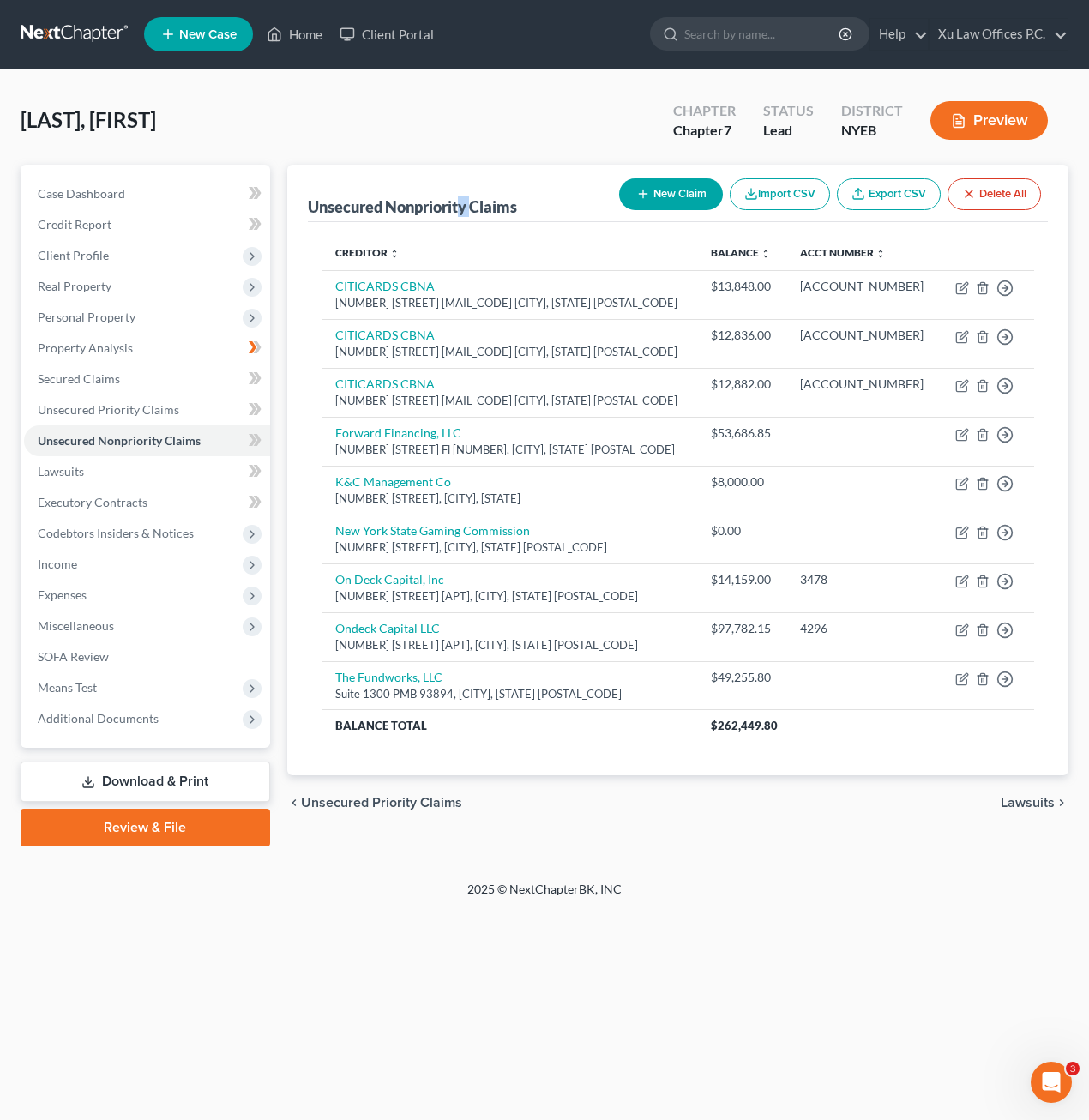 drag, startPoint x: 378, startPoint y: 197, endPoint x: 463, endPoint y: 202, distance: 85.14693 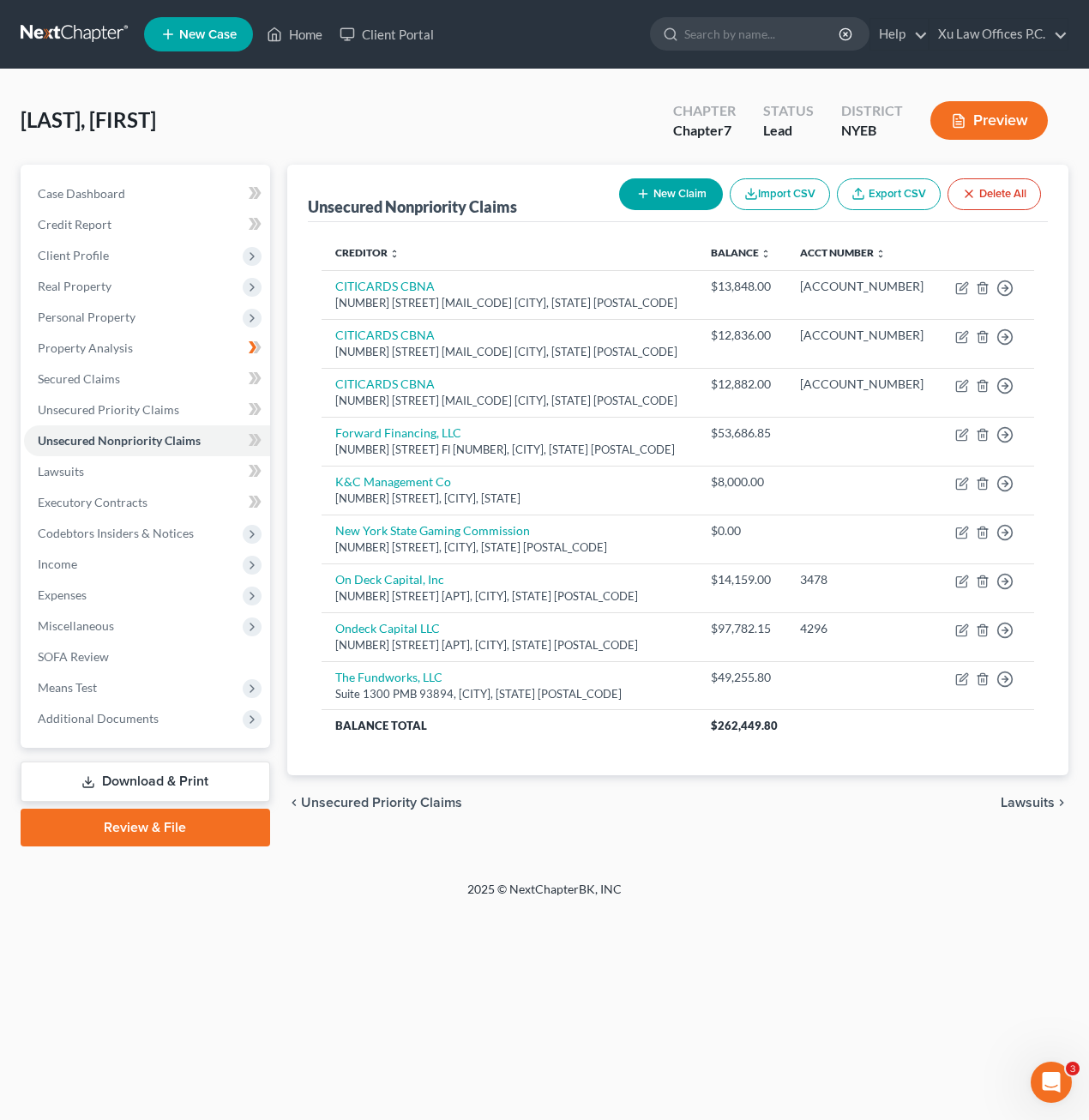 drag, startPoint x: 463, startPoint y: 202, endPoint x: 381, endPoint y: 208, distance: 82.21922 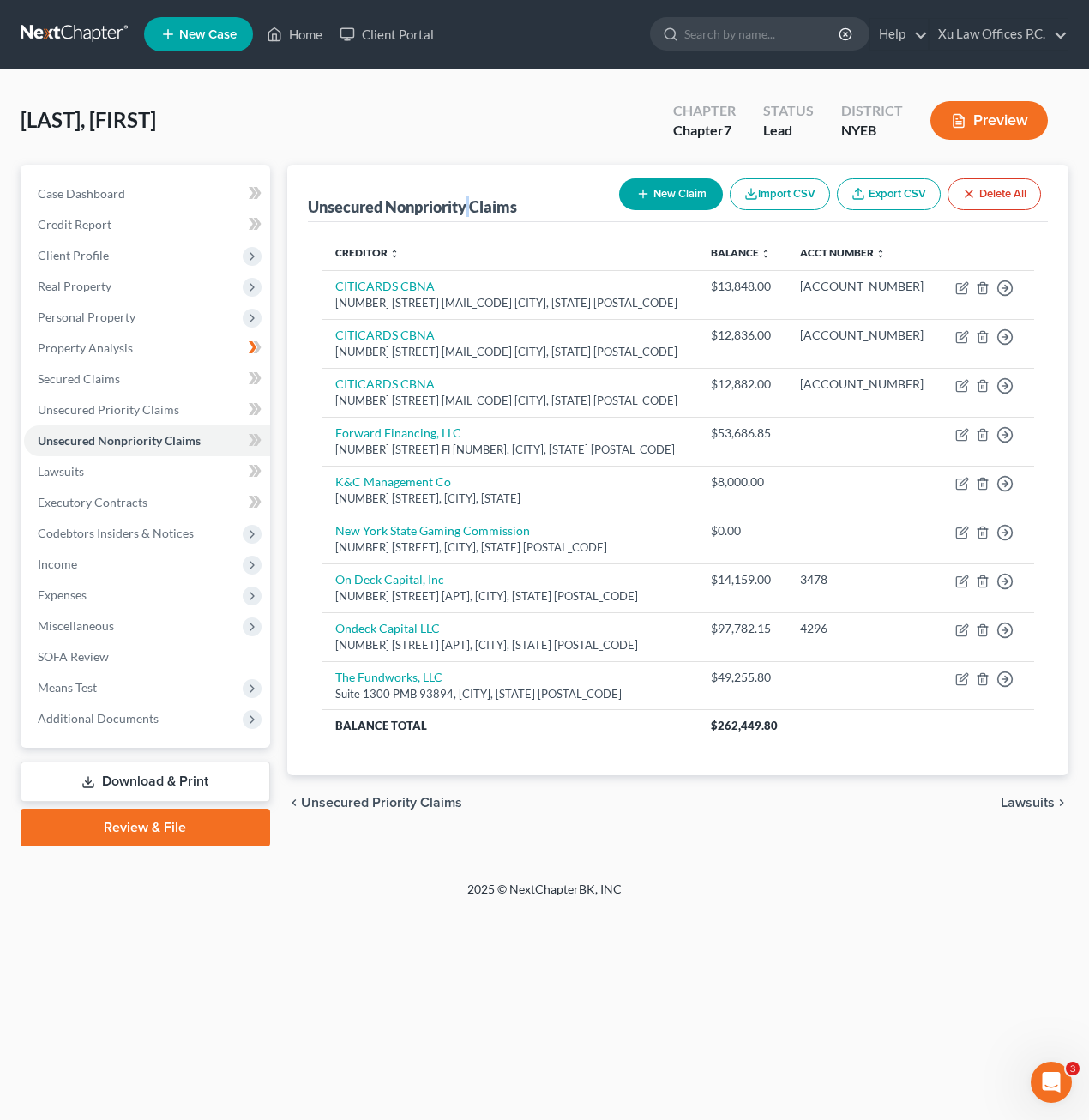 click on "Unsecured Nonpriority Claims" at bounding box center [412, 207] 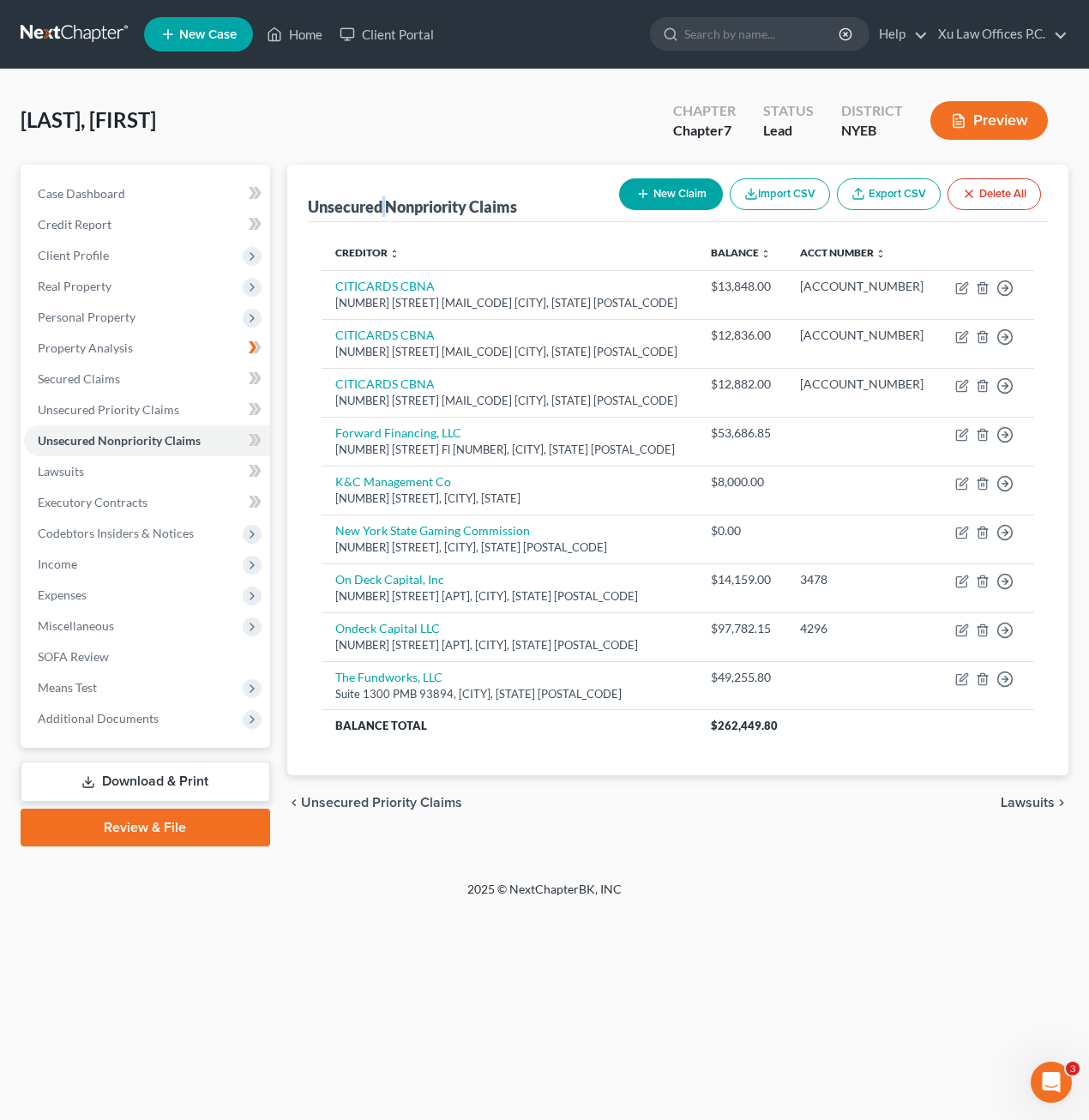 drag, startPoint x: 382, startPoint y: 203, endPoint x: 512, endPoint y: 215, distance: 130.55267 